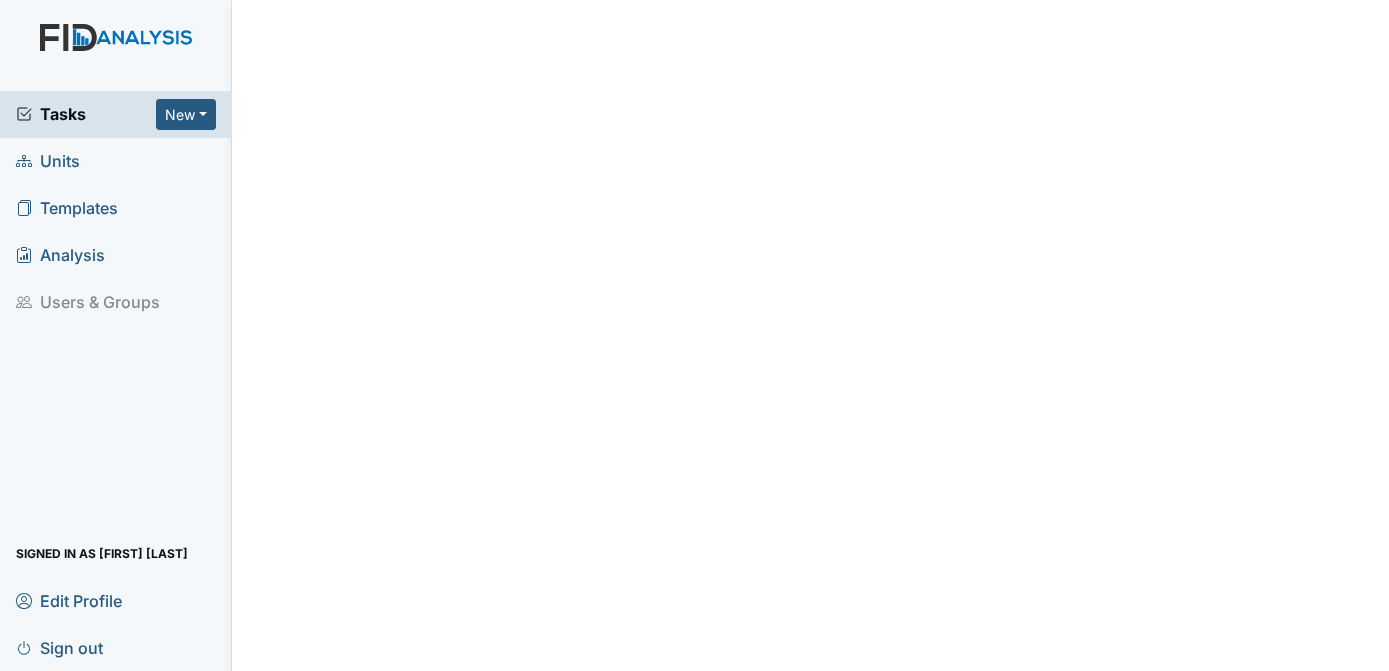 scroll, scrollTop: 0, scrollLeft: 0, axis: both 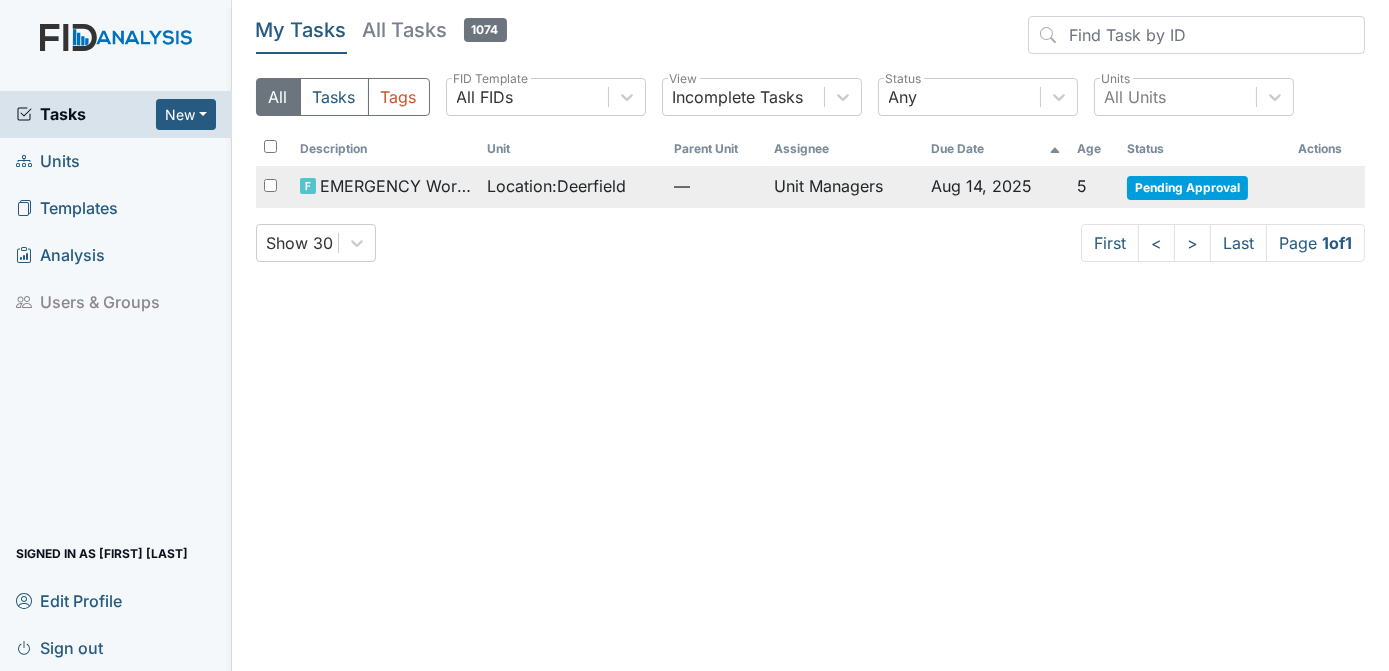 click on "Pending Approval" at bounding box center [1187, 188] 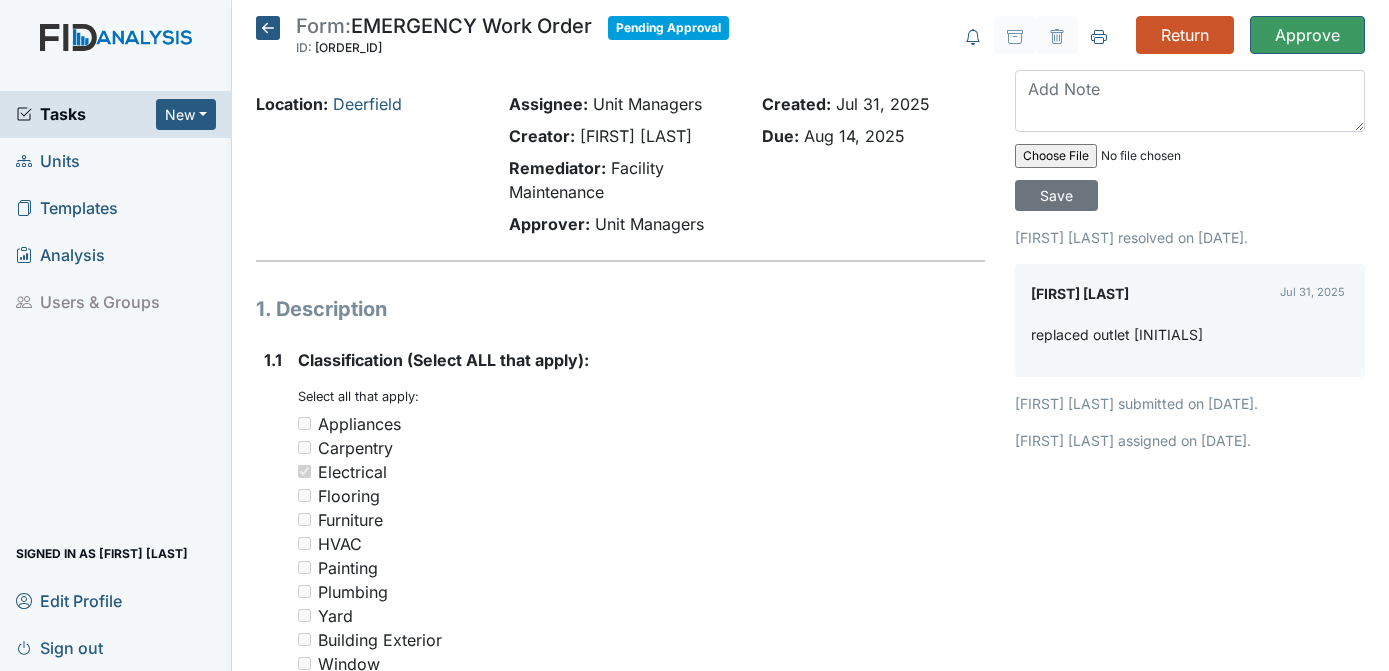 scroll, scrollTop: 0, scrollLeft: 0, axis: both 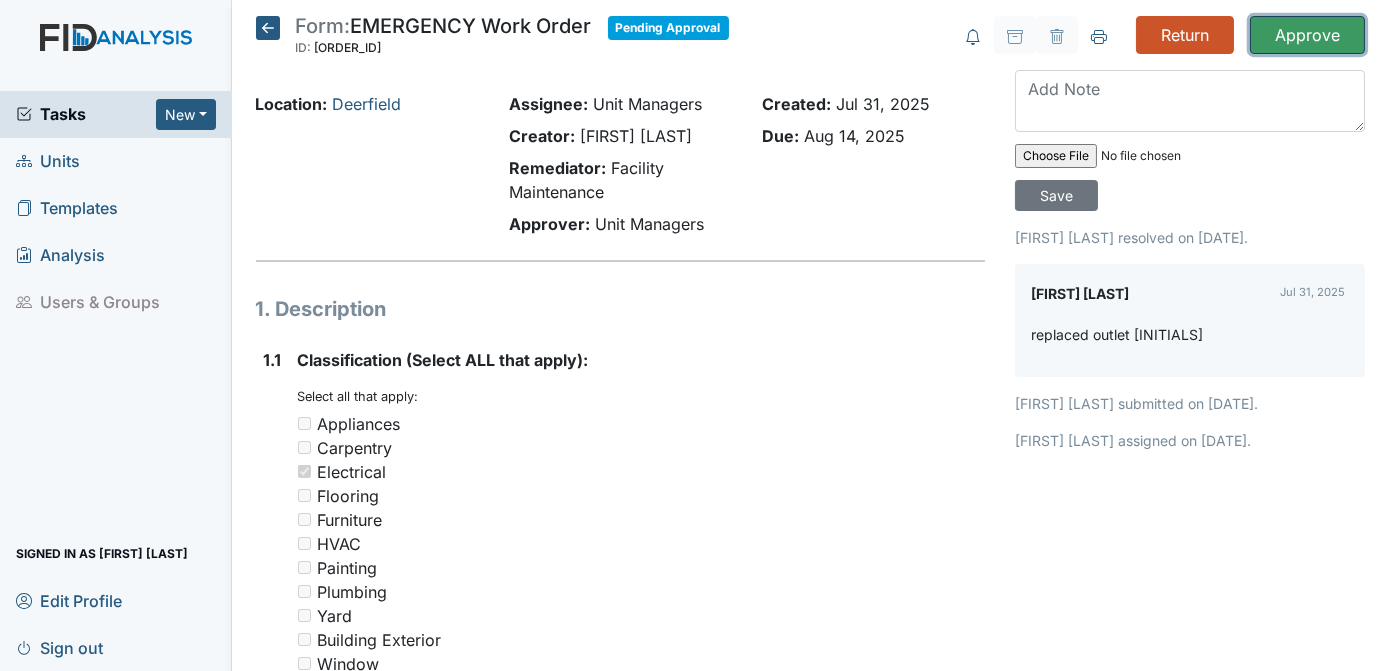 click on "Approve" at bounding box center [1307, 35] 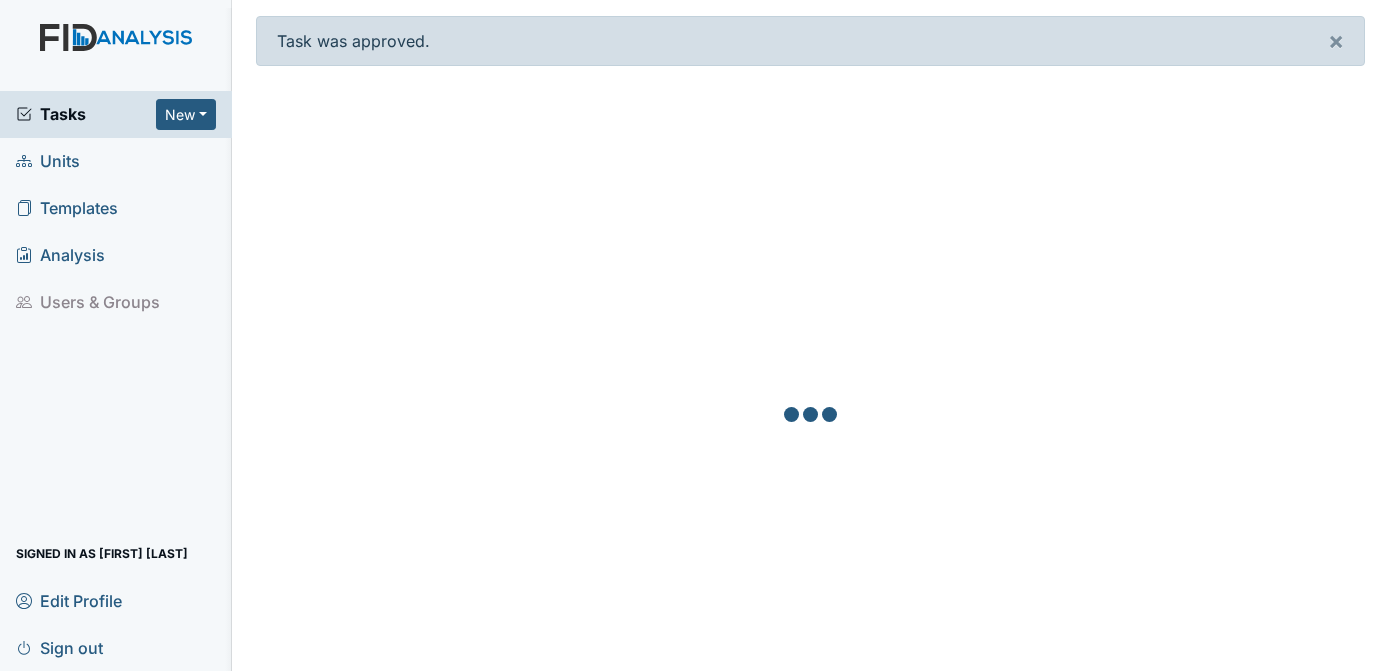 scroll, scrollTop: 0, scrollLeft: 0, axis: both 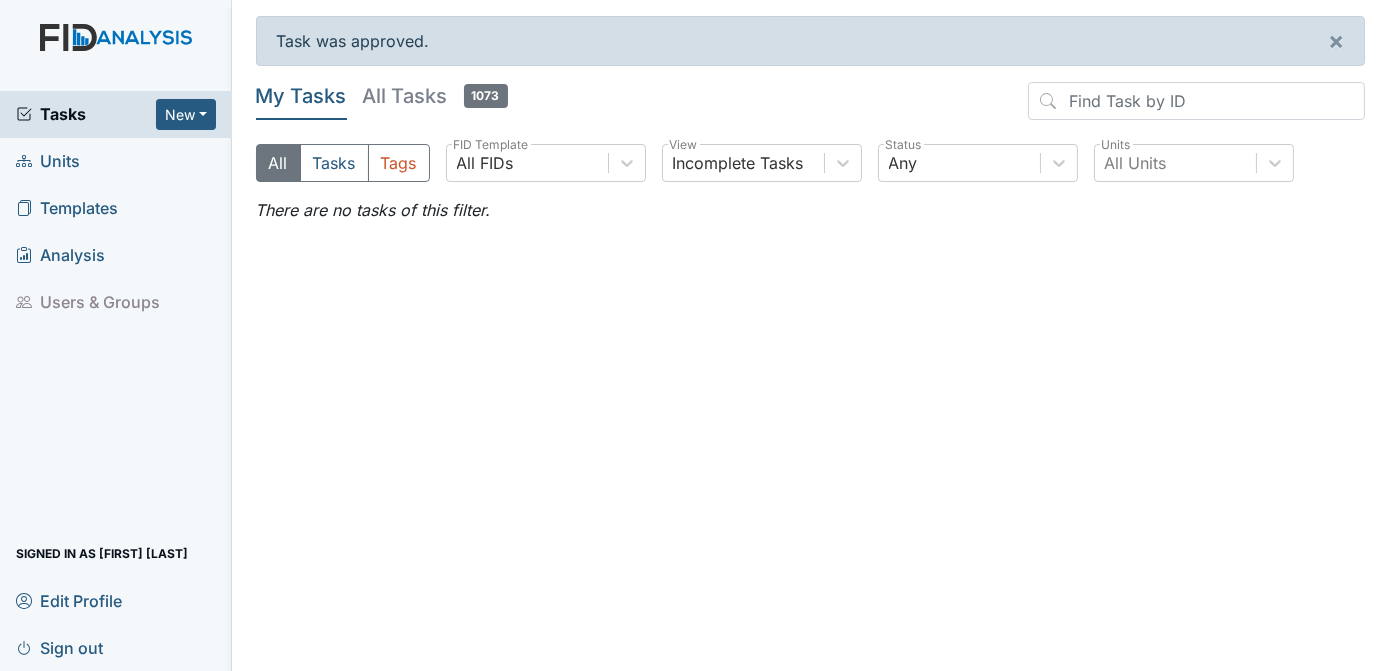 click on "All   Tasks   Tags   All FIDs FID Template Incomplete Tasks View Any Status All Units Units" at bounding box center (811, 171) 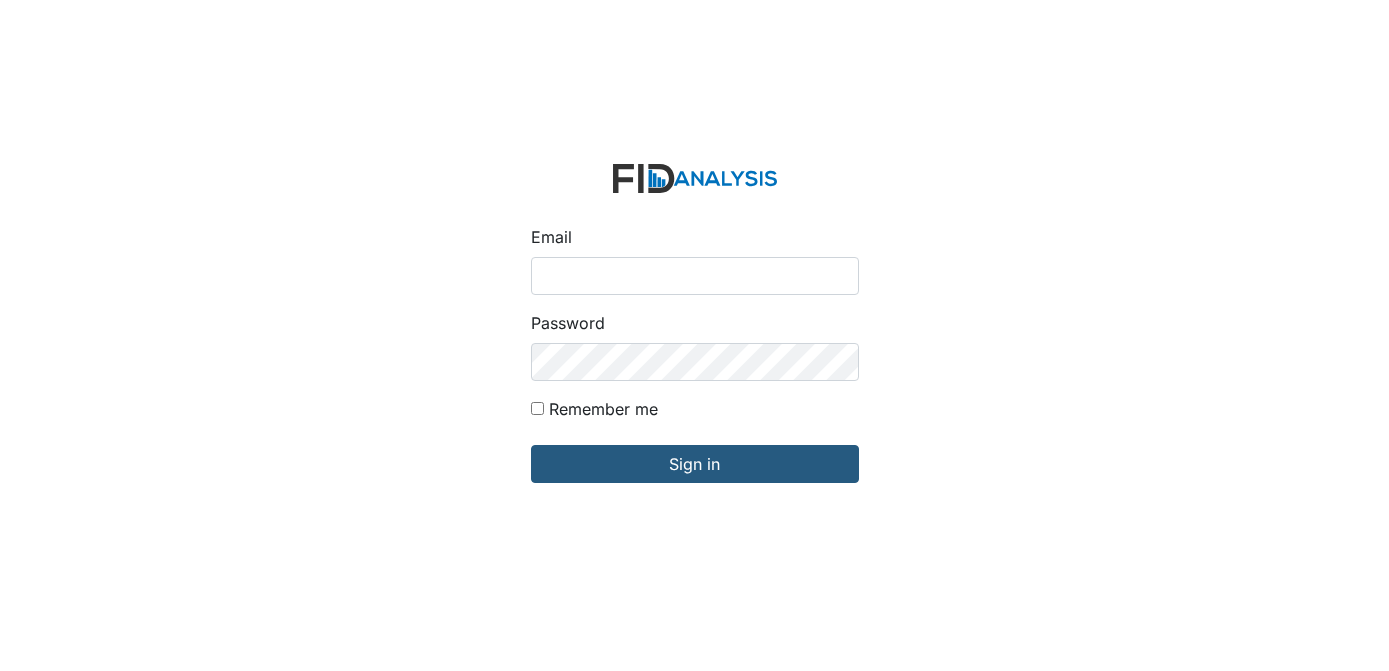 scroll, scrollTop: 0, scrollLeft: 0, axis: both 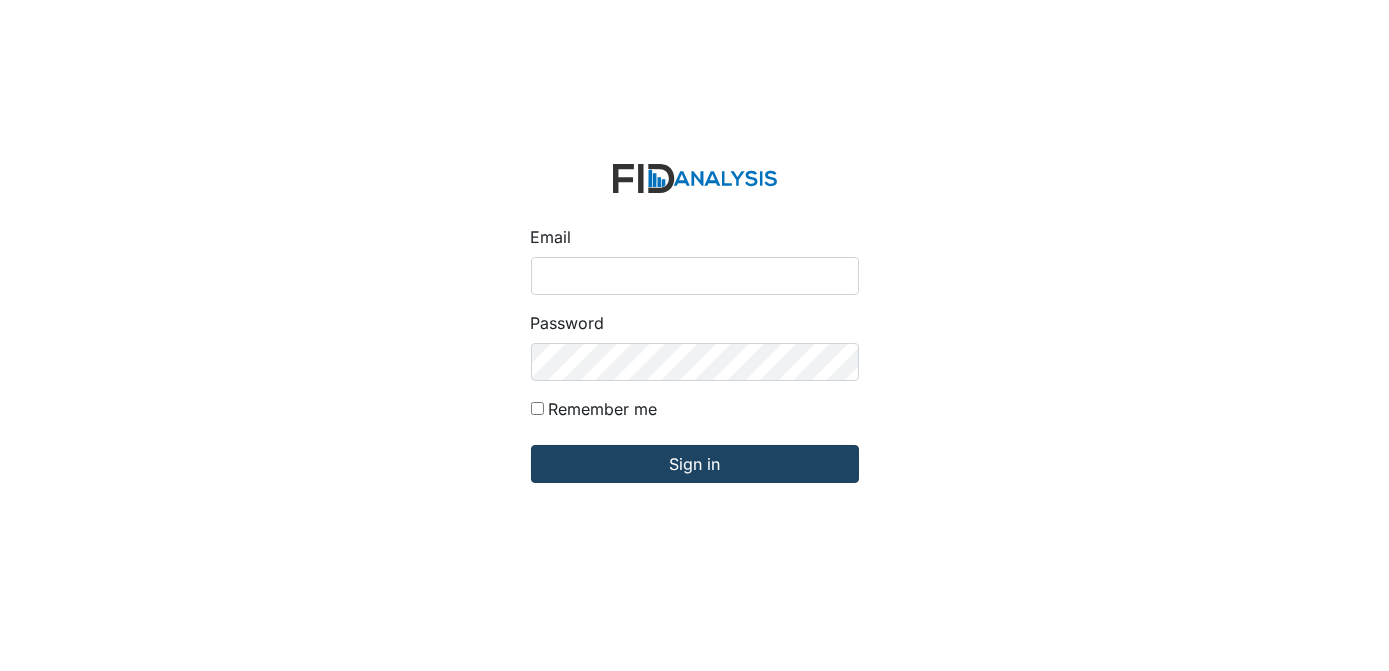type on "[USERNAME]@example.com" 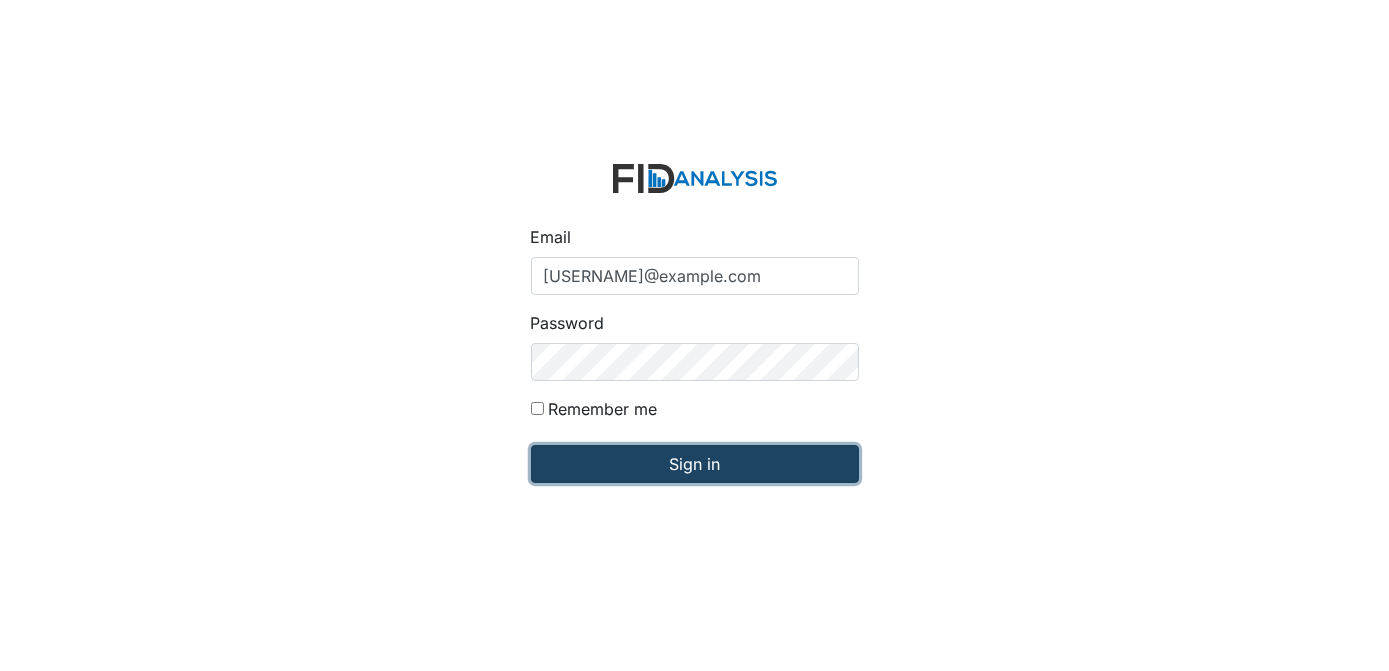 click on "Sign in" at bounding box center [695, 464] 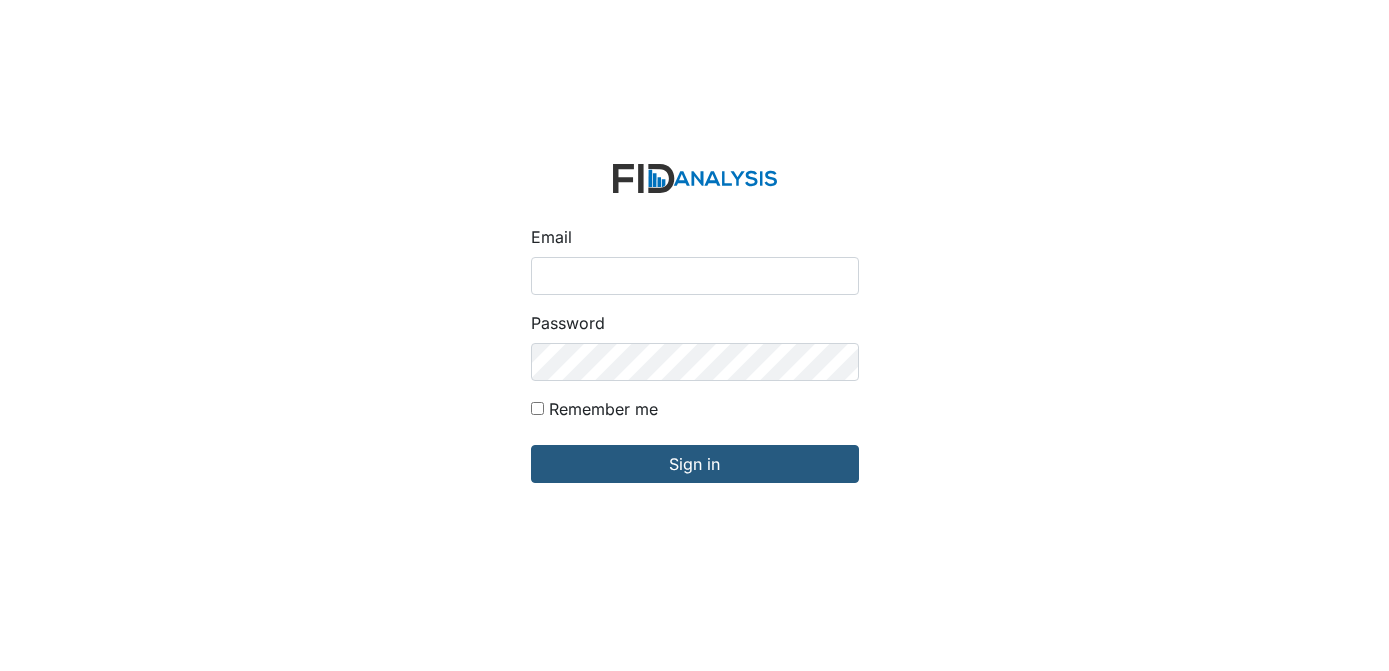 scroll, scrollTop: 0, scrollLeft: 0, axis: both 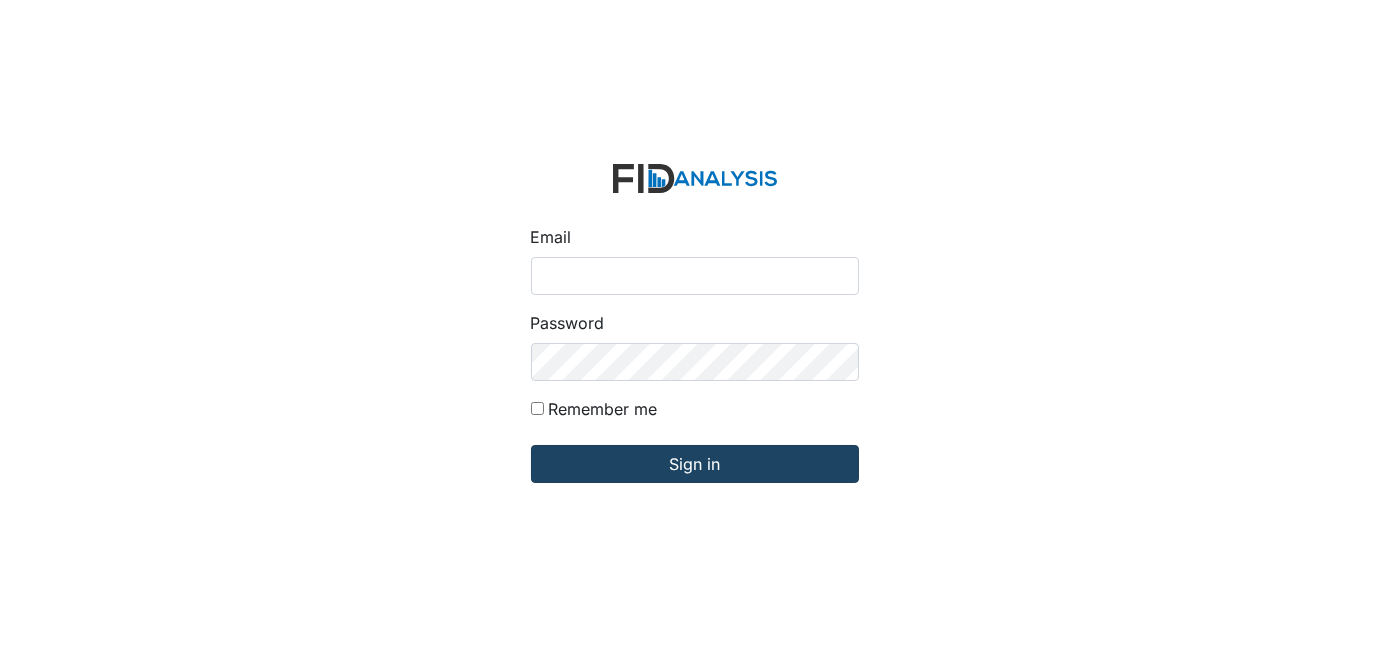type on "[USERNAME]@example.com" 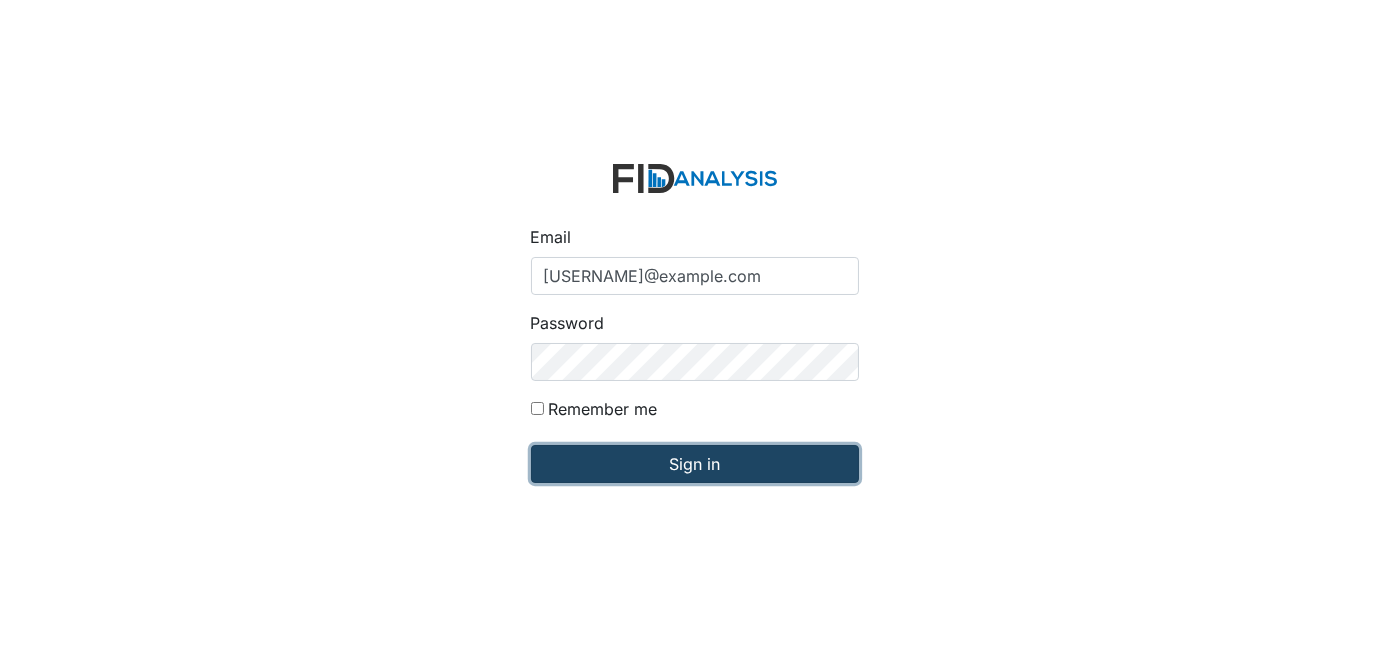 click on "Sign in" at bounding box center (695, 464) 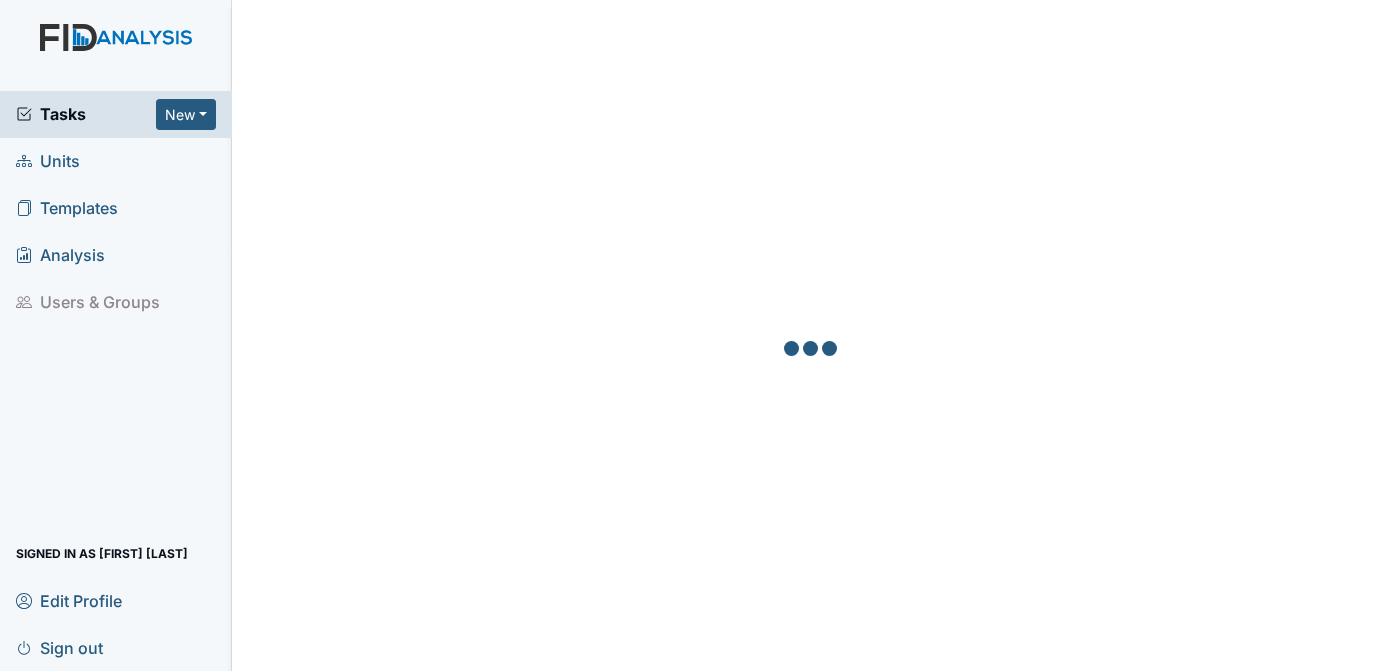scroll, scrollTop: 0, scrollLeft: 0, axis: both 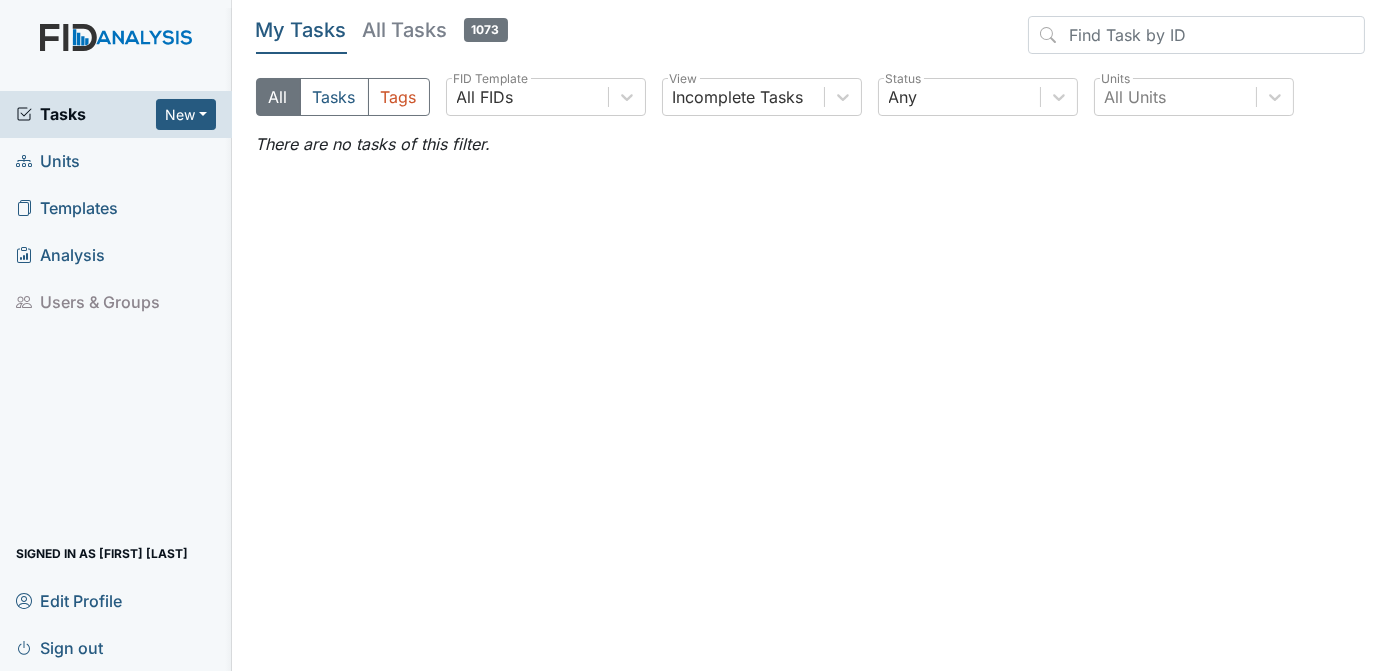 click on "Units" at bounding box center (48, 161) 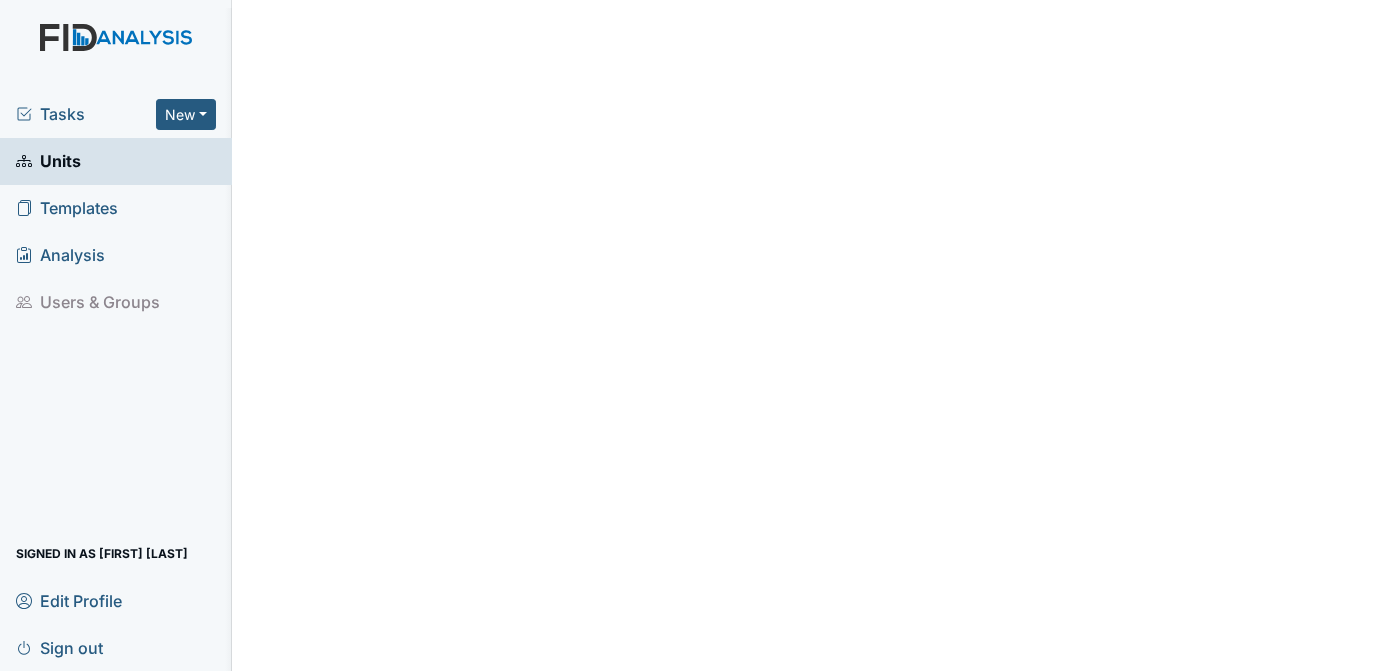 scroll, scrollTop: 0, scrollLeft: 0, axis: both 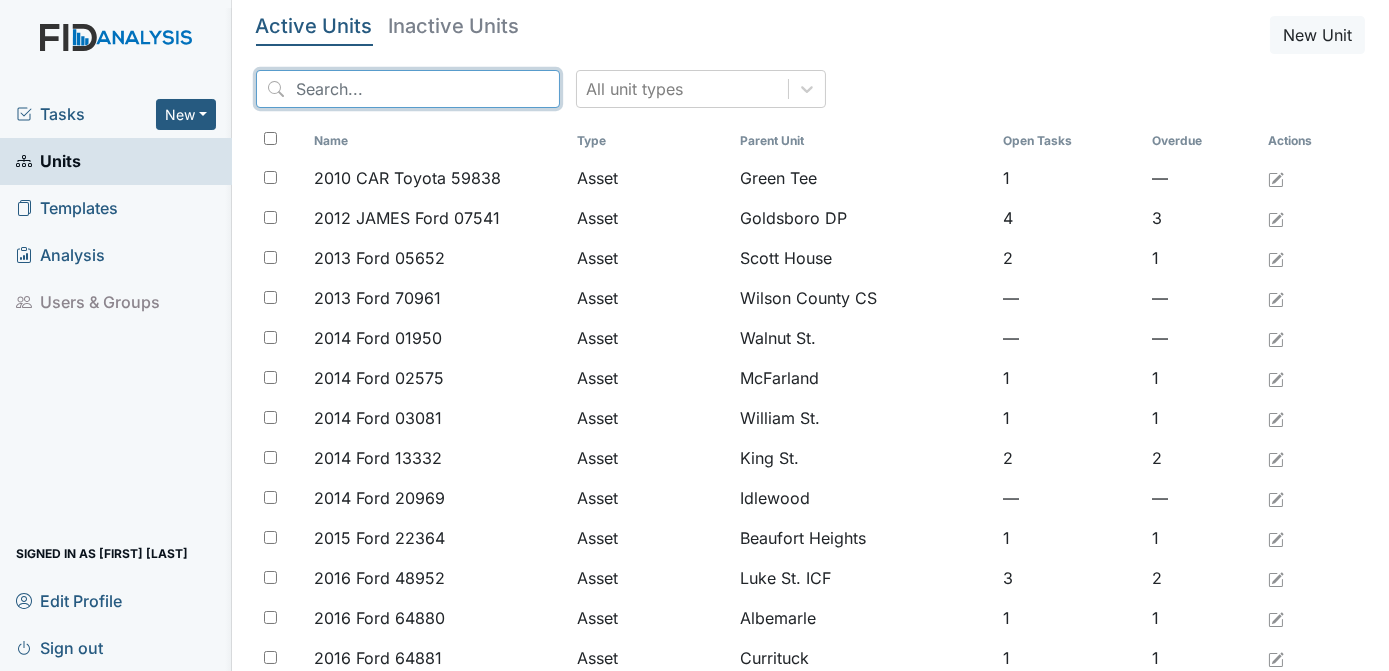 click at bounding box center (408, 89) 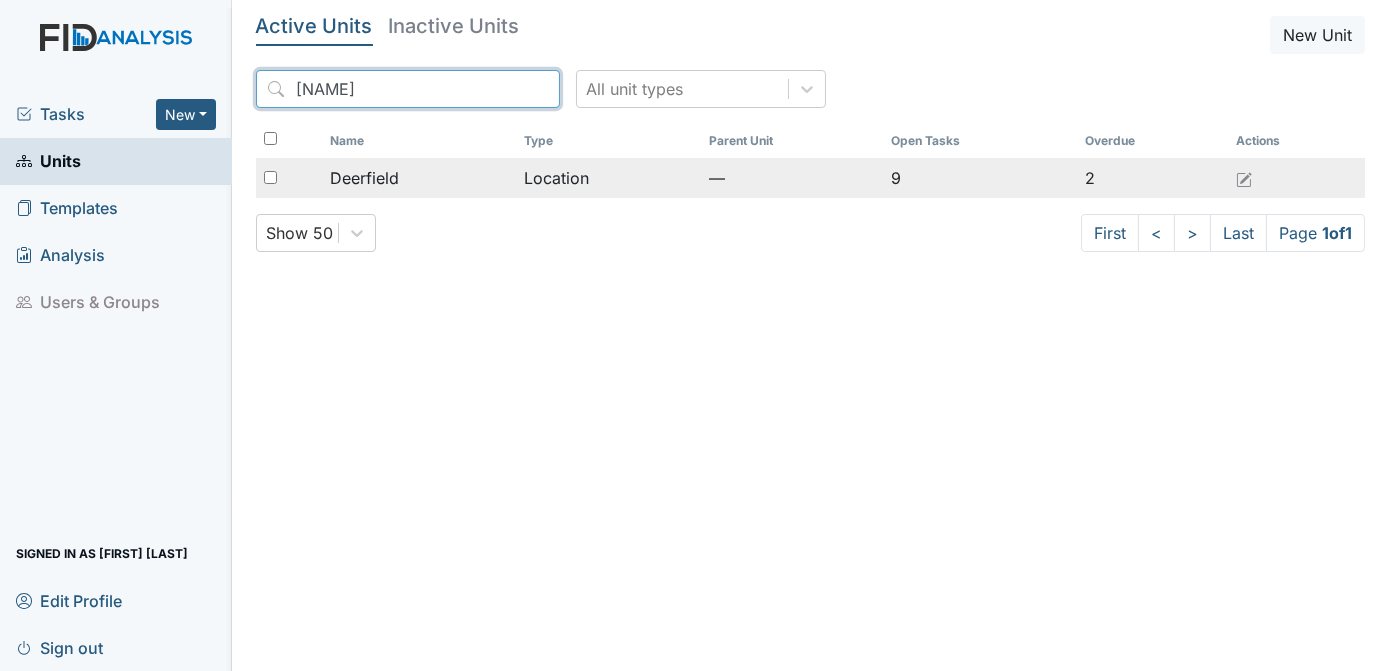 type on "[NAME]" 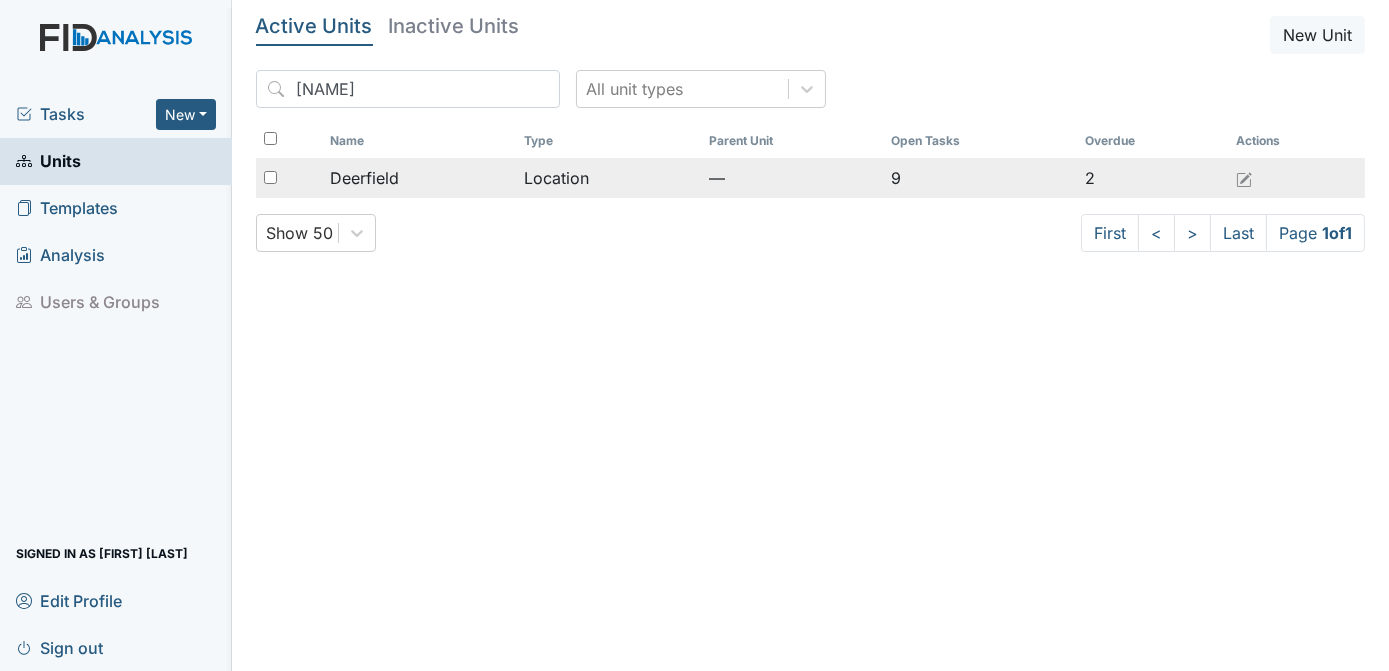 click at bounding box center (270, 177) 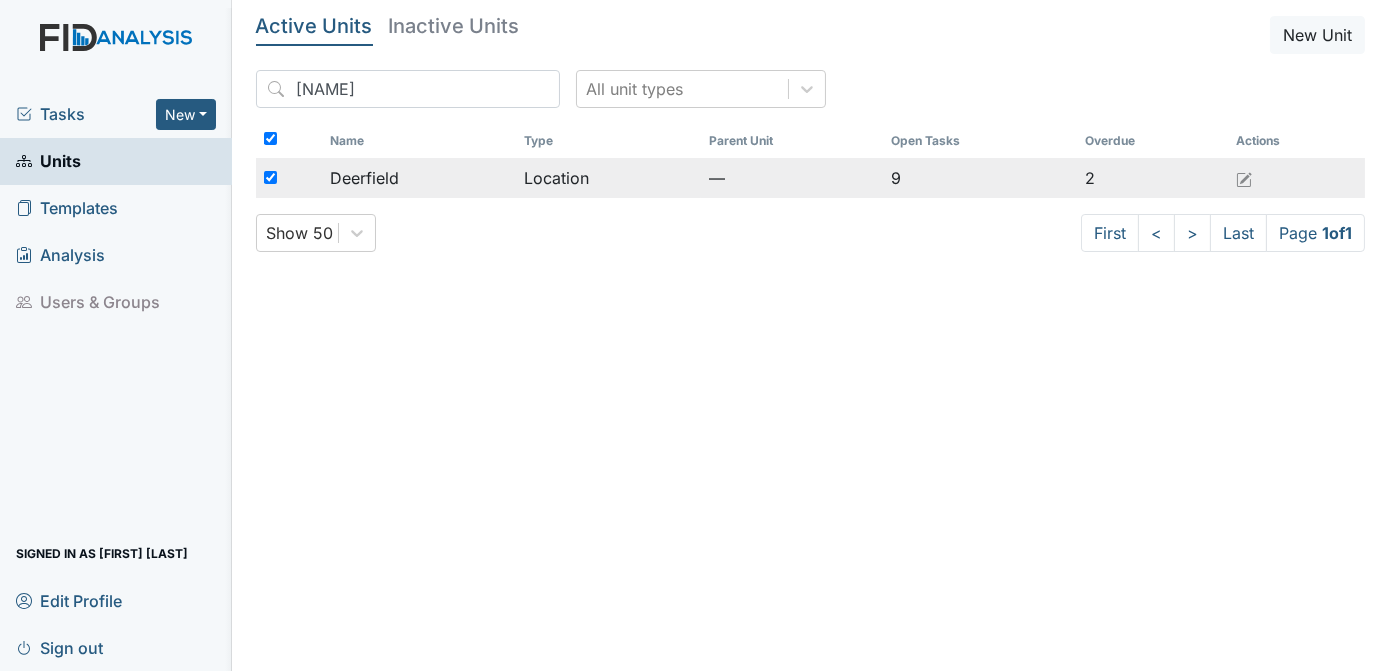 checkbox on "true" 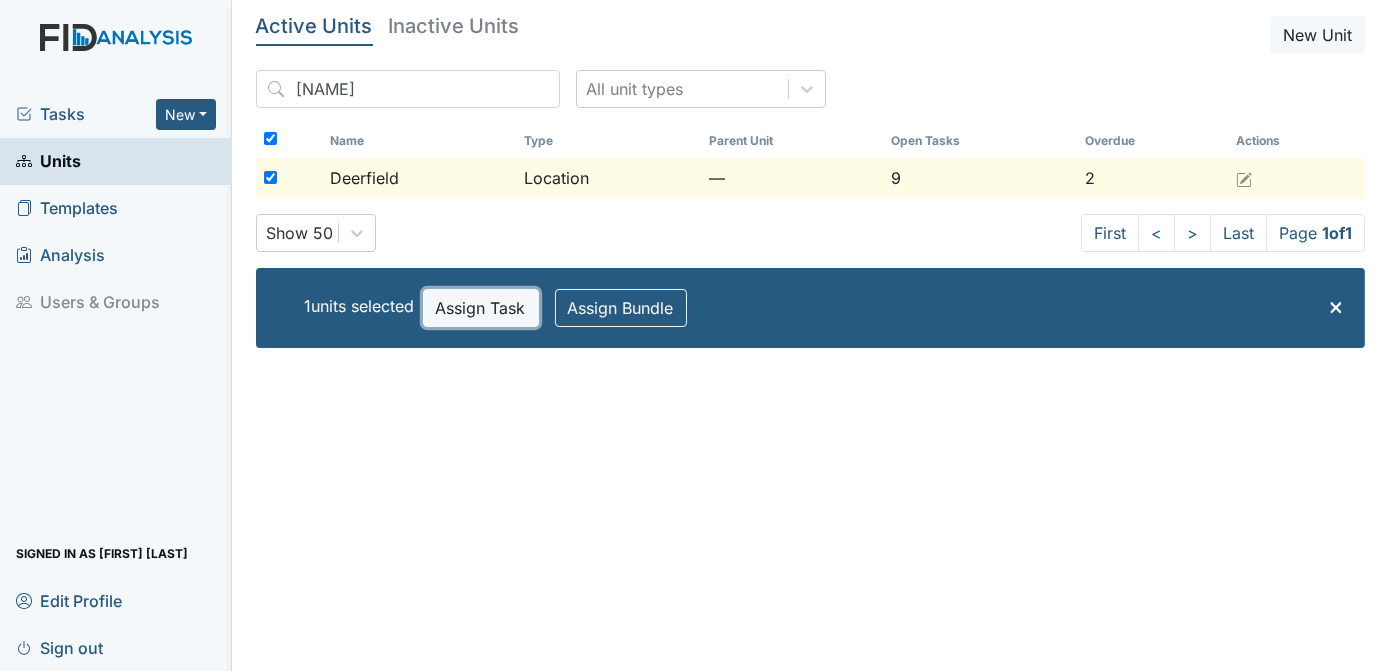 click on "Assign Task" at bounding box center [481, 308] 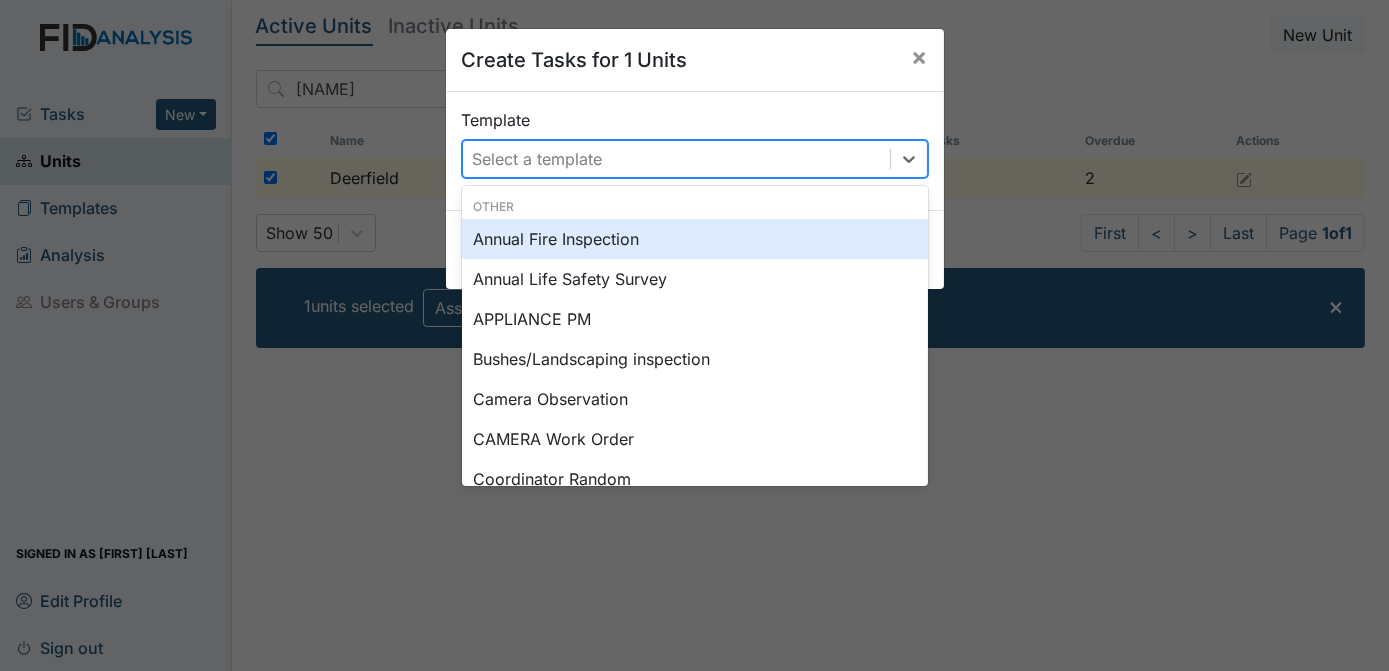 click on "Select a template" at bounding box center (538, 159) 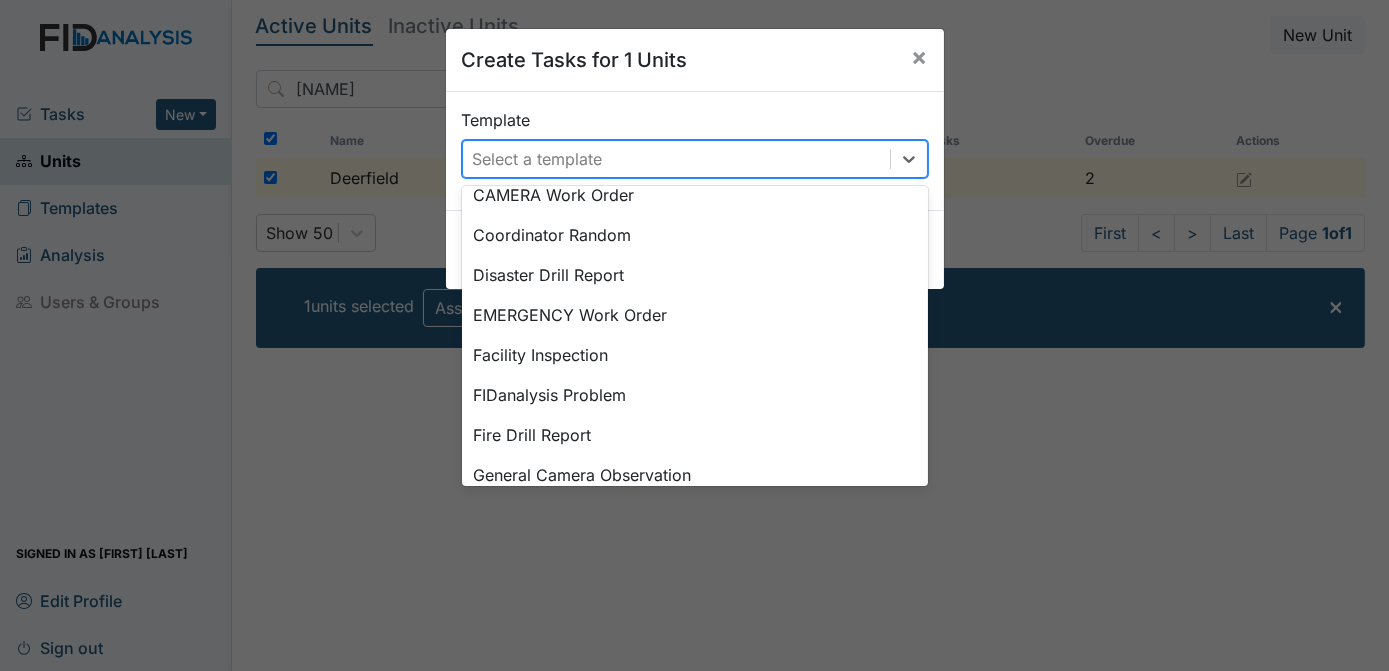 scroll, scrollTop: 275, scrollLeft: 0, axis: vertical 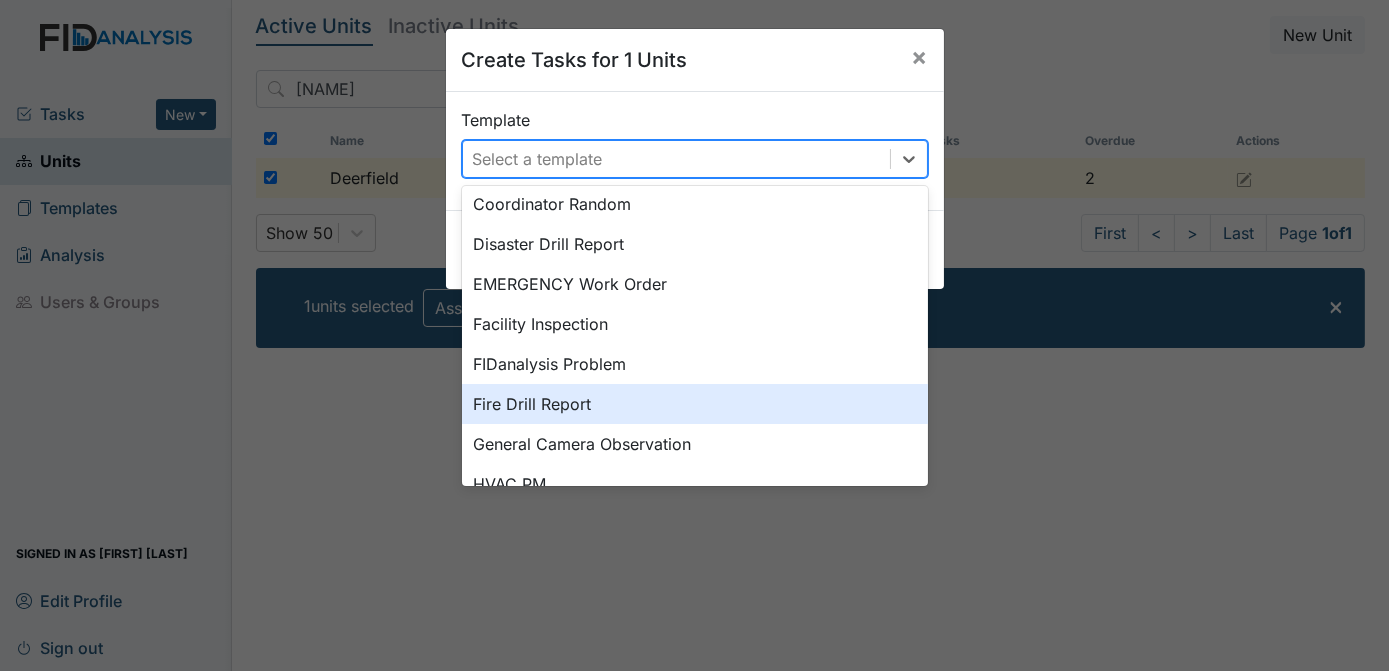 click on "Fire Drill Report" at bounding box center (695, 404) 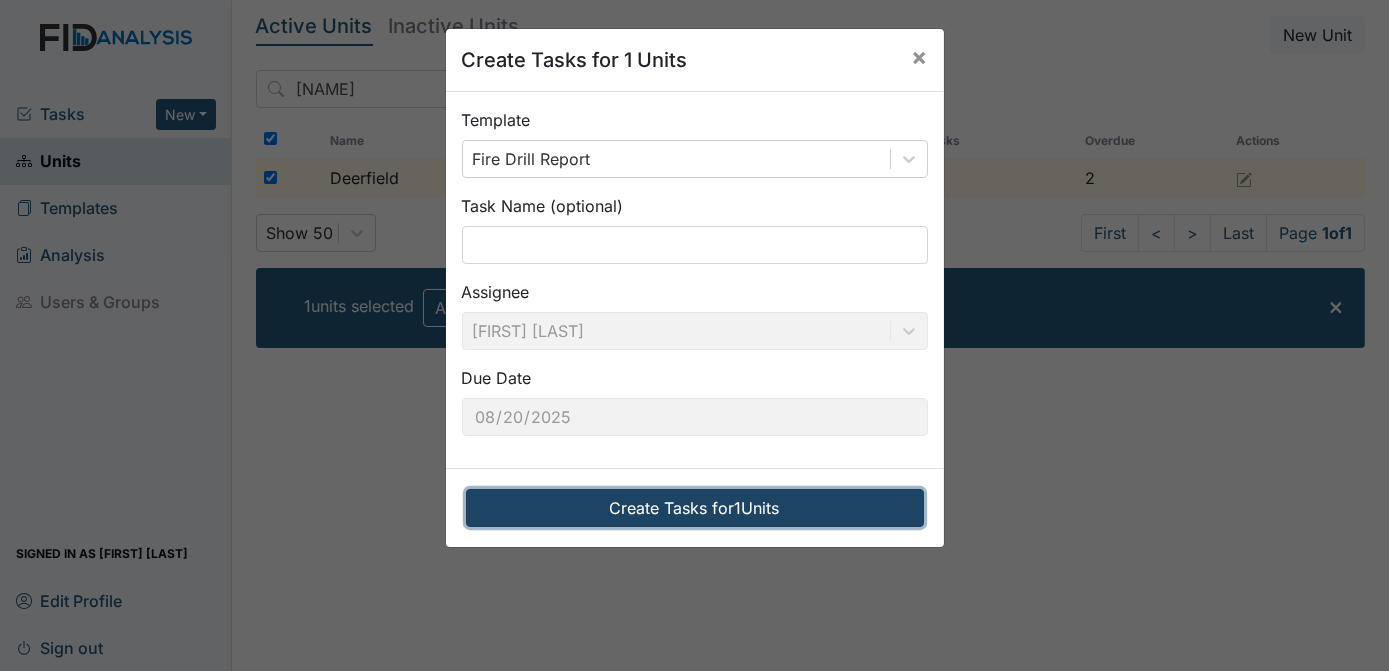 click on "Create Tasks for  1  Units" at bounding box center [695, 508] 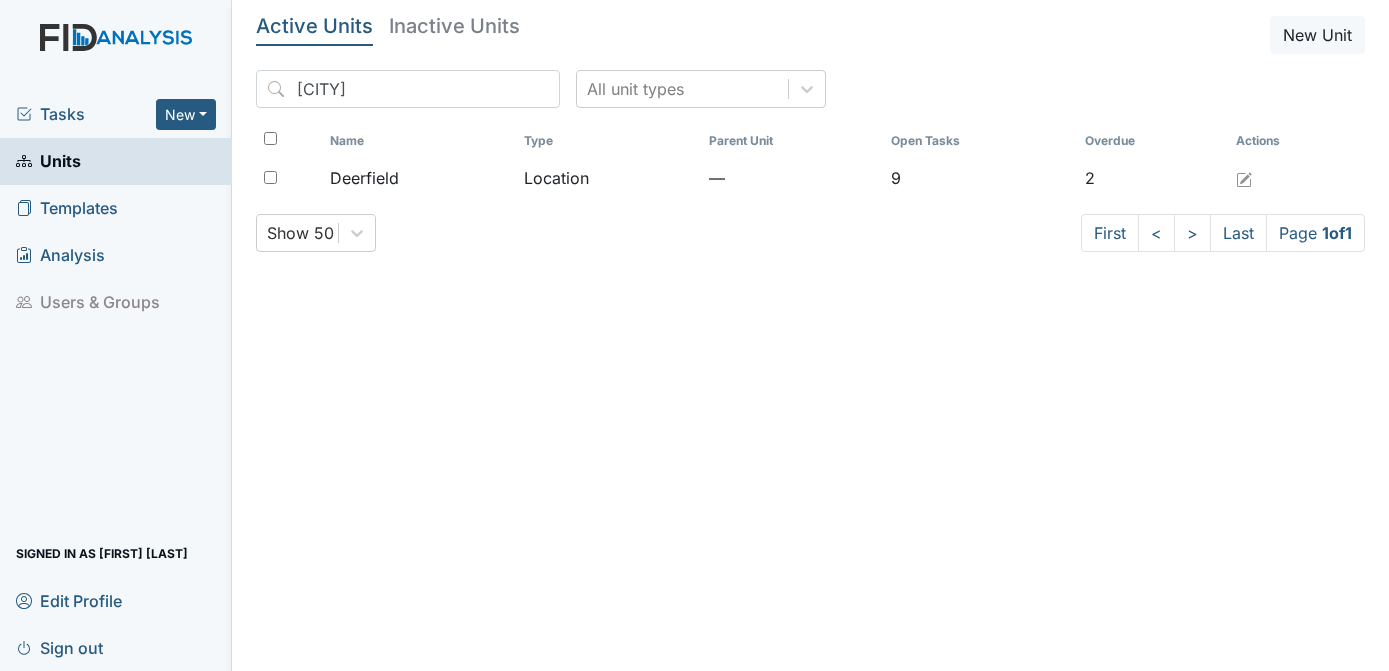 scroll, scrollTop: 0, scrollLeft: 0, axis: both 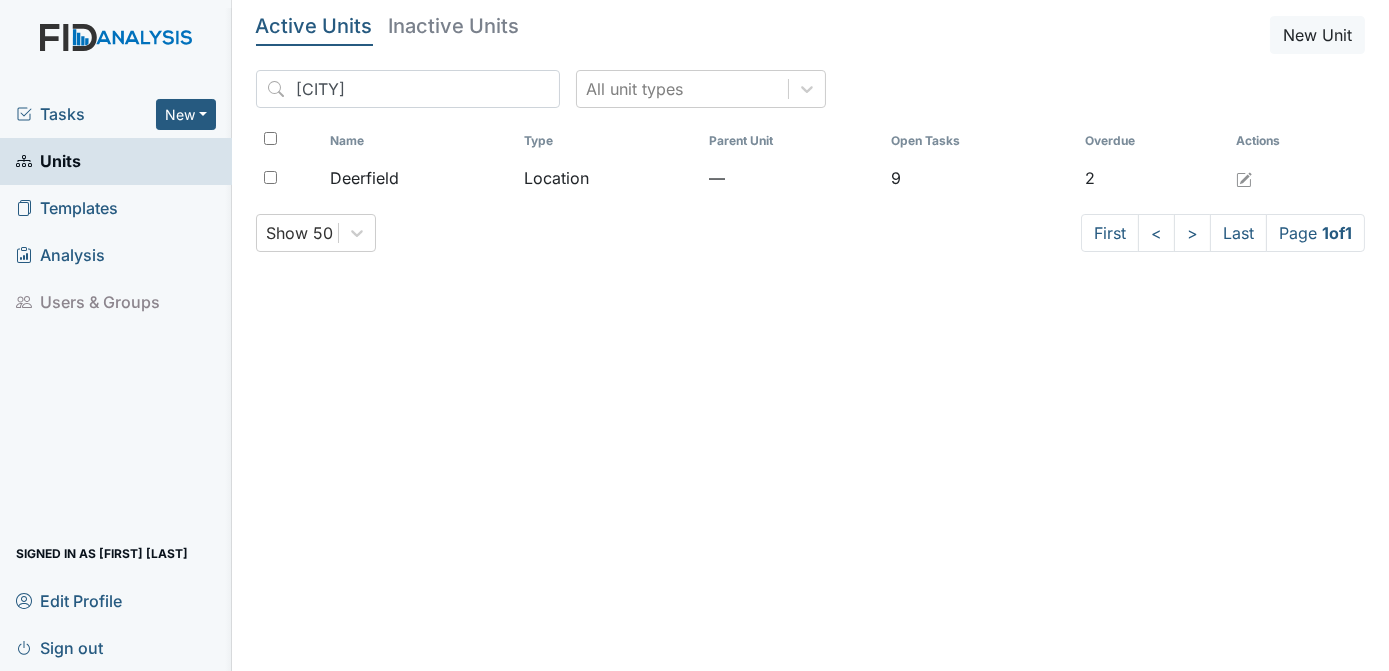 click on "Tasks" at bounding box center [86, 114] 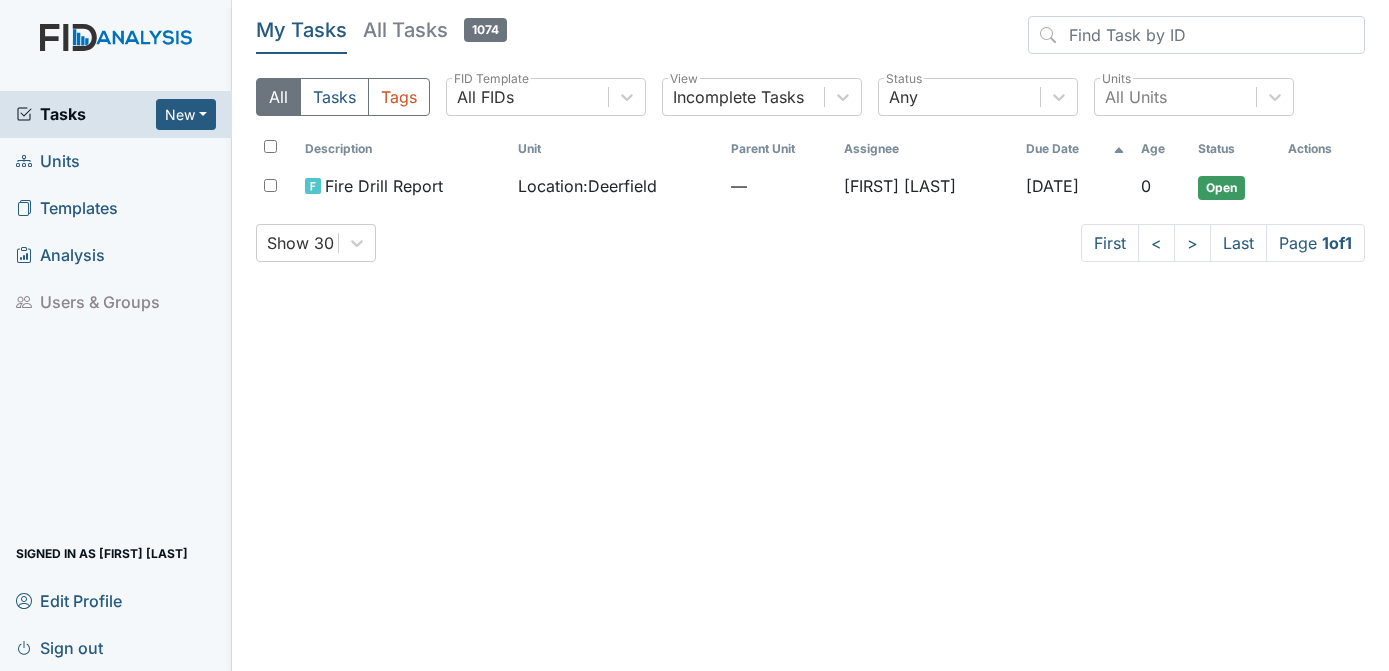 scroll, scrollTop: 0, scrollLeft: 0, axis: both 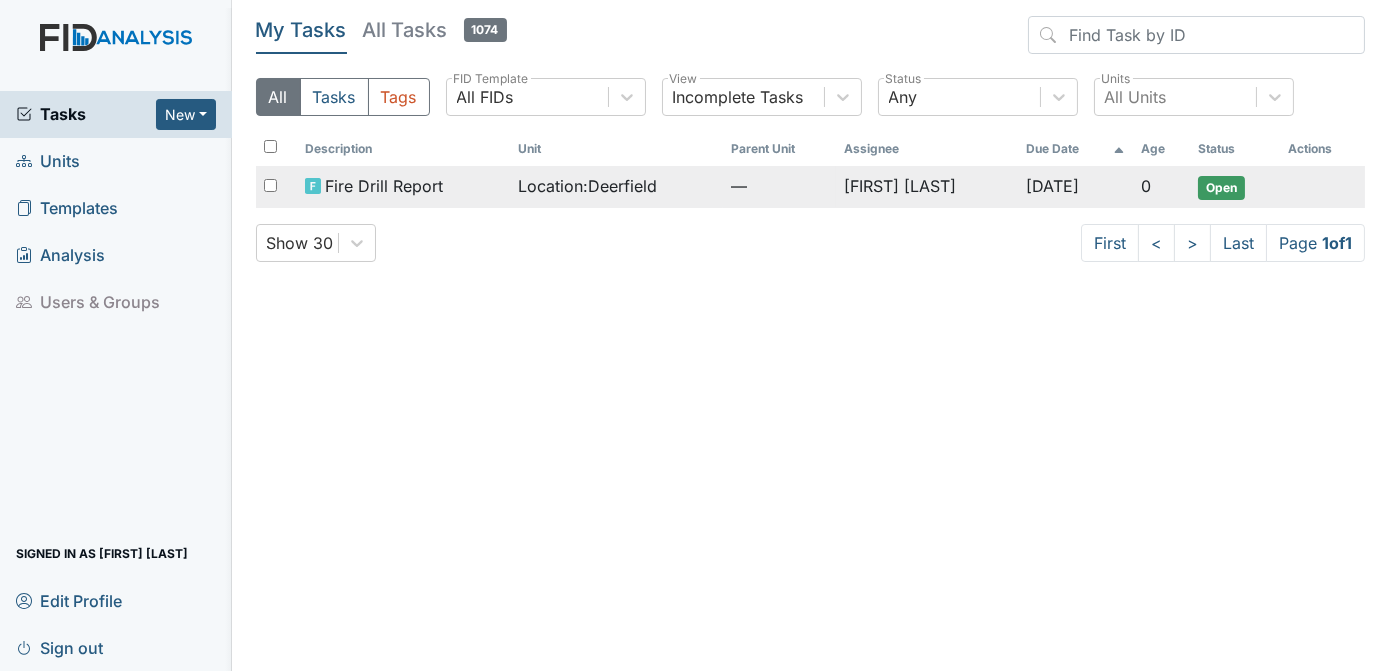 click on "Open" at bounding box center (1221, 188) 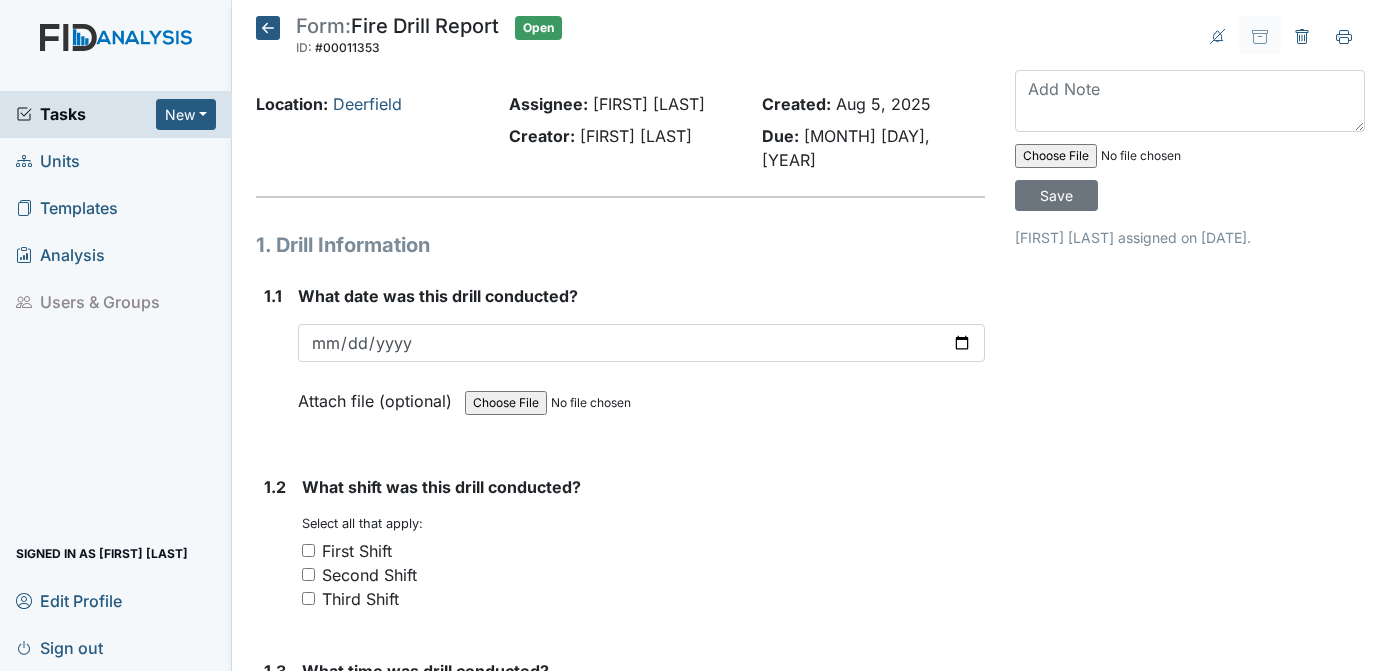 scroll, scrollTop: 0, scrollLeft: 0, axis: both 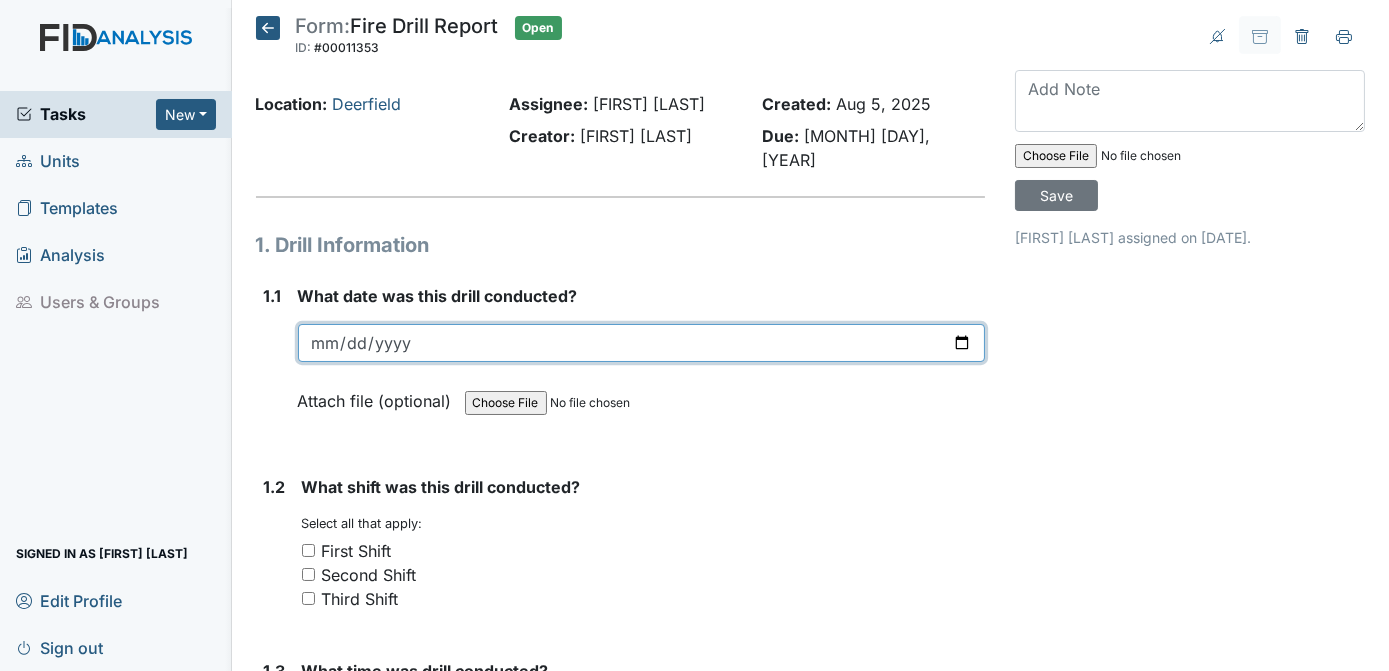 click at bounding box center [642, 343] 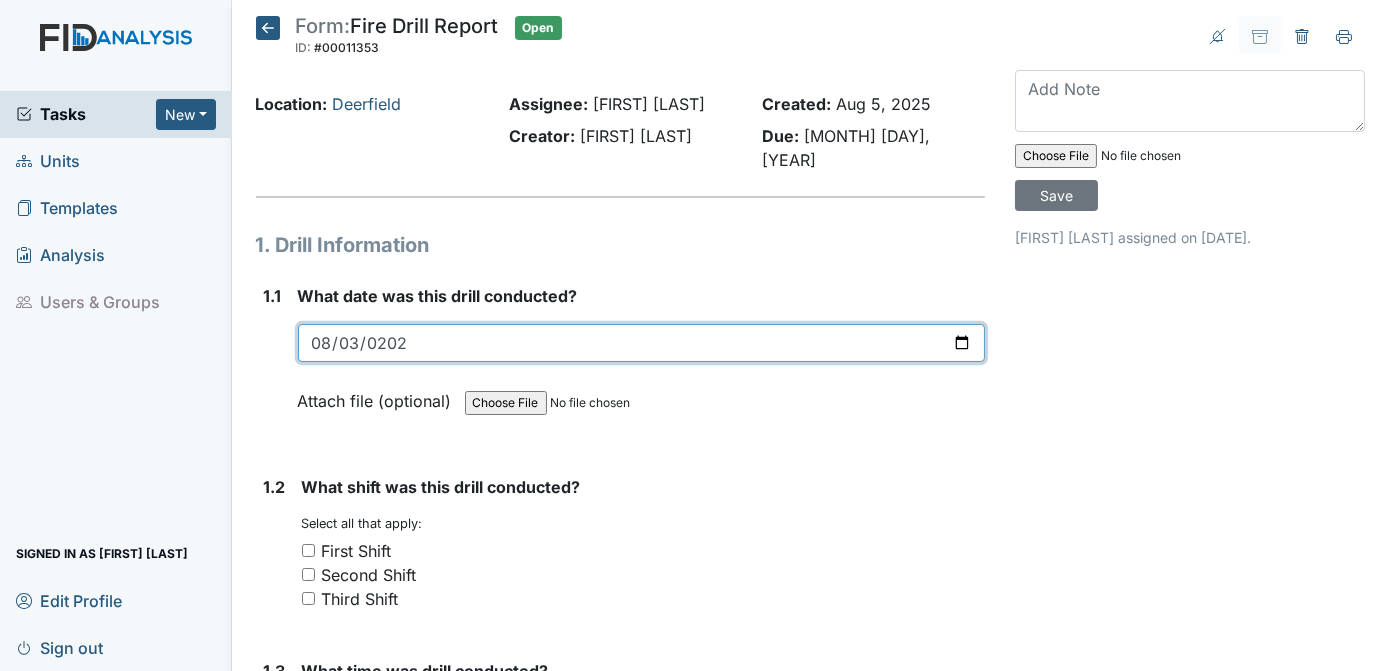 type on "2025-08-03" 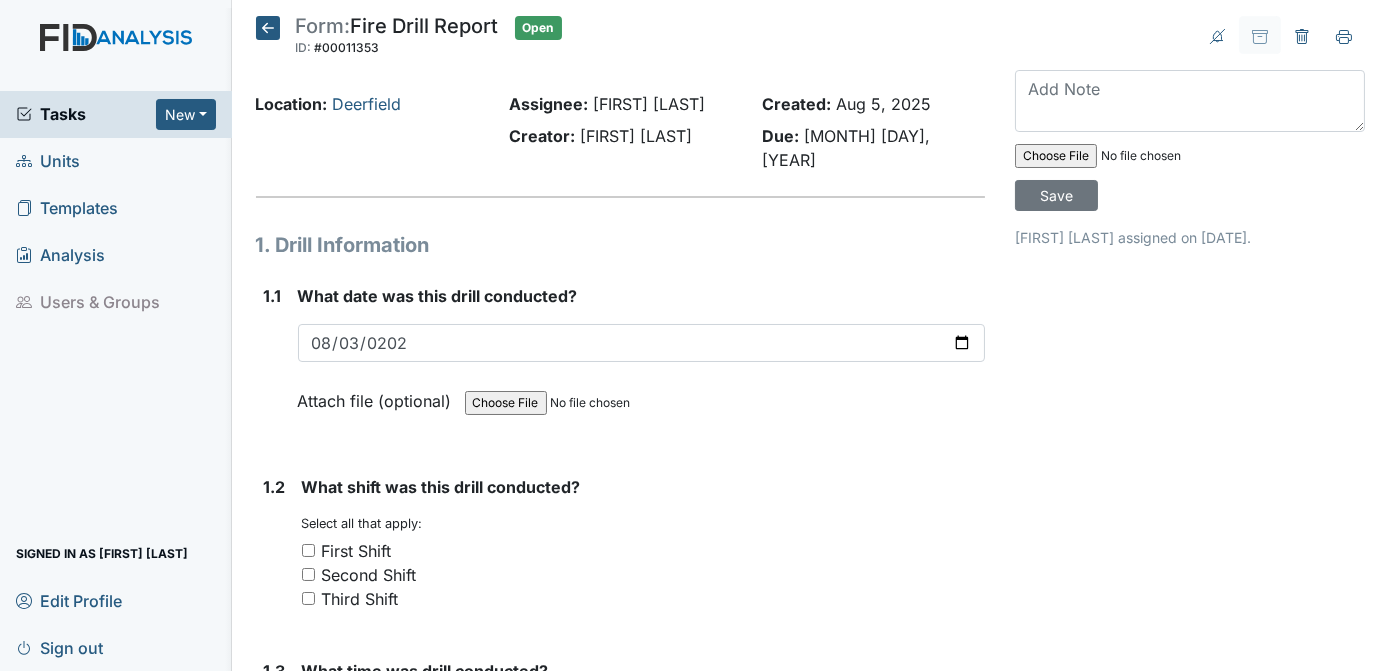 click on "Third Shift" at bounding box center (308, 598) 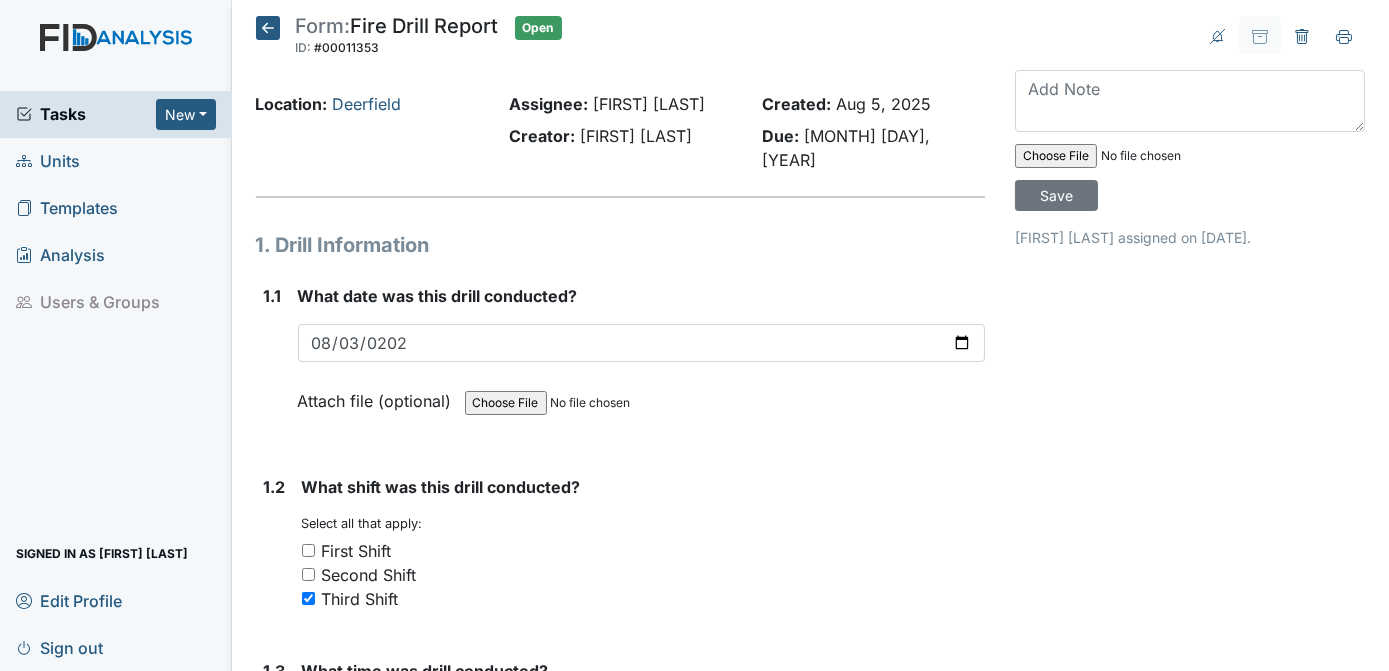 click on "Archive Task
×
Are you sure you want to archive this task? It will appear as incomplete on reports.
Archive
Delete Task
×
Are you sure you want to delete this task?
Delete
Save
Tracie Ponton assigned on Aug 05, 2025." at bounding box center [1190, 1646] 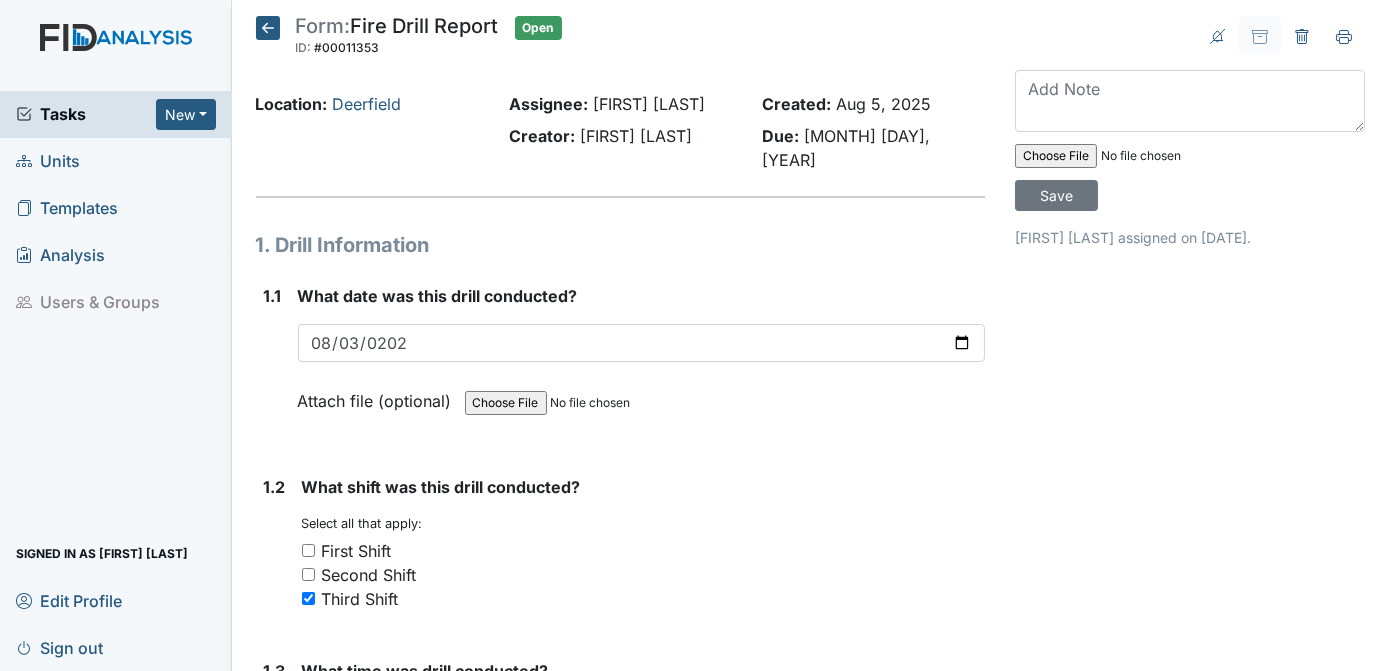 click on "Archive Task
×
Are you sure you want to archive this task? It will appear as incomplete on reports.
Archive
Delete Task
×
Are you sure you want to delete this task?
Delete
Save
Tracie Ponton assigned on Aug 05, 2025." at bounding box center [1190, 1646] 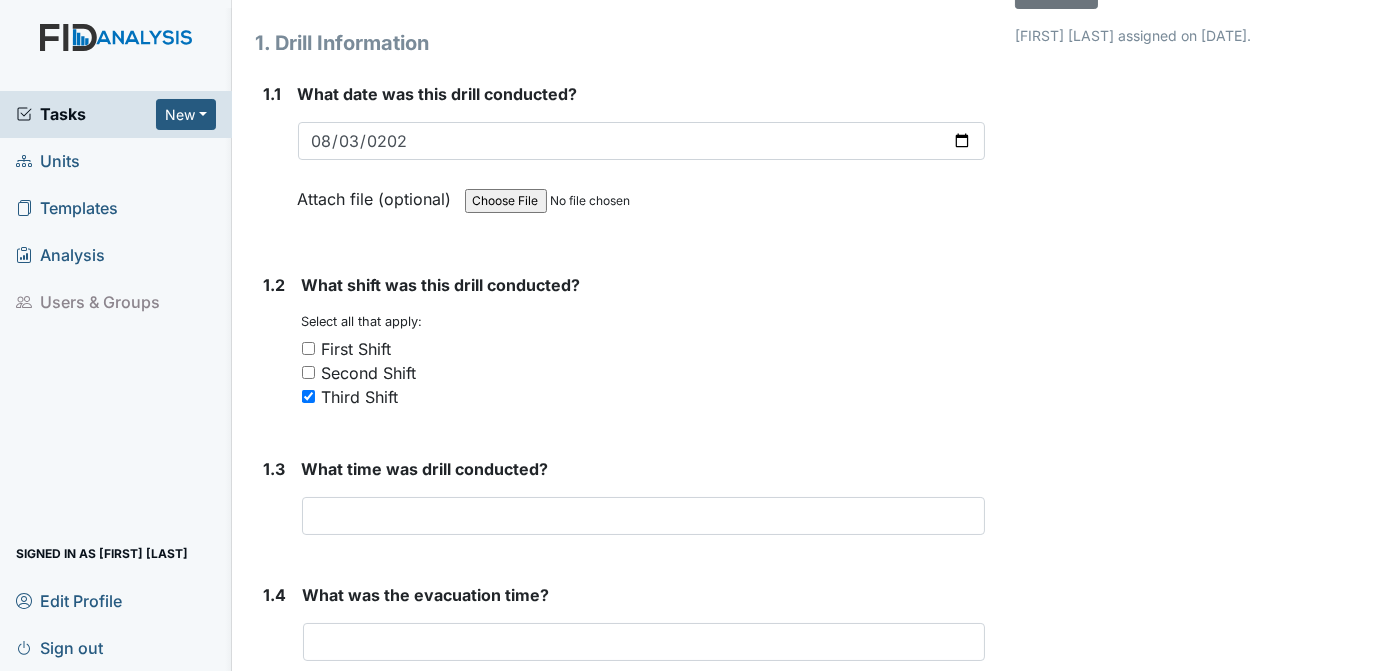 scroll, scrollTop: 205, scrollLeft: 0, axis: vertical 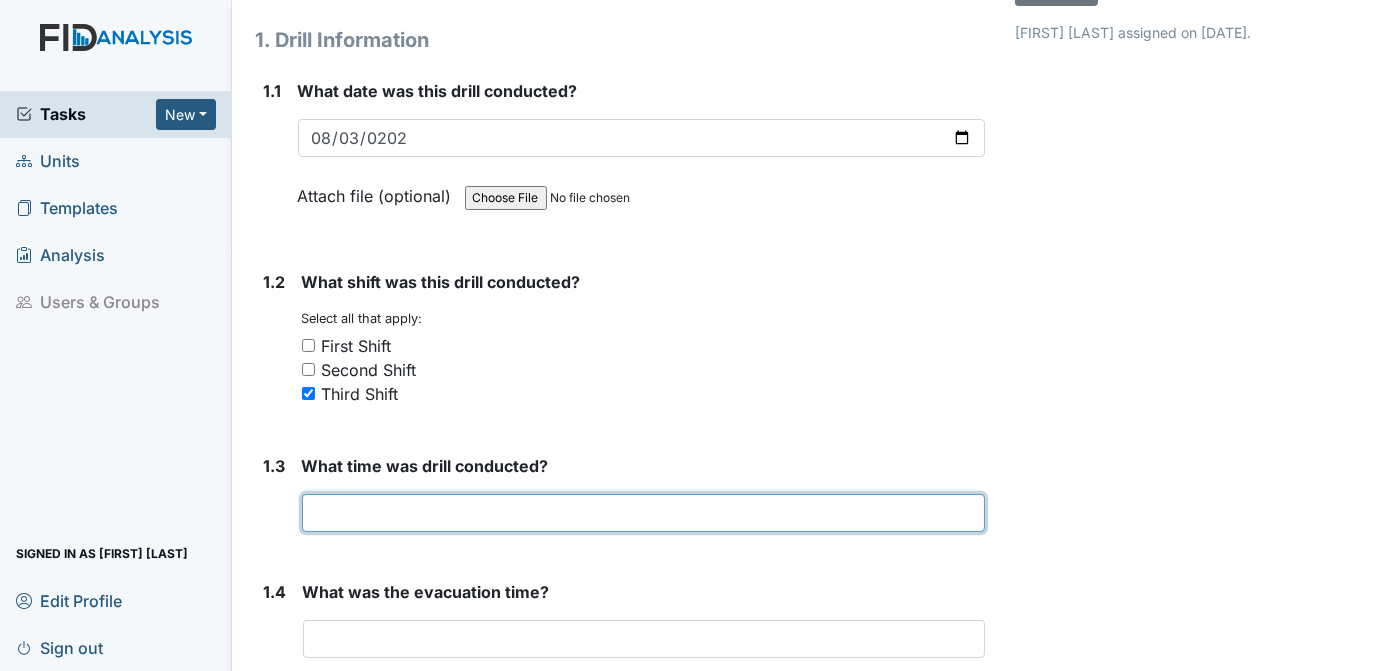 click at bounding box center (644, 513) 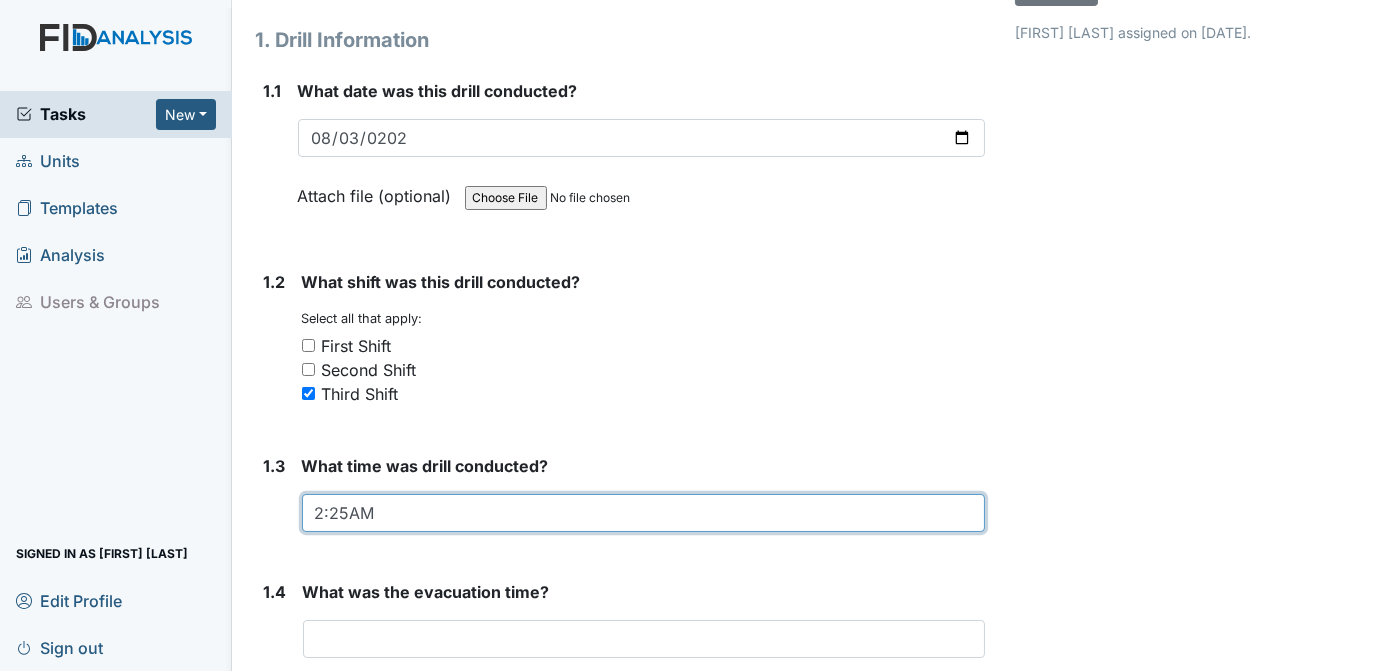 type on "2:25AM" 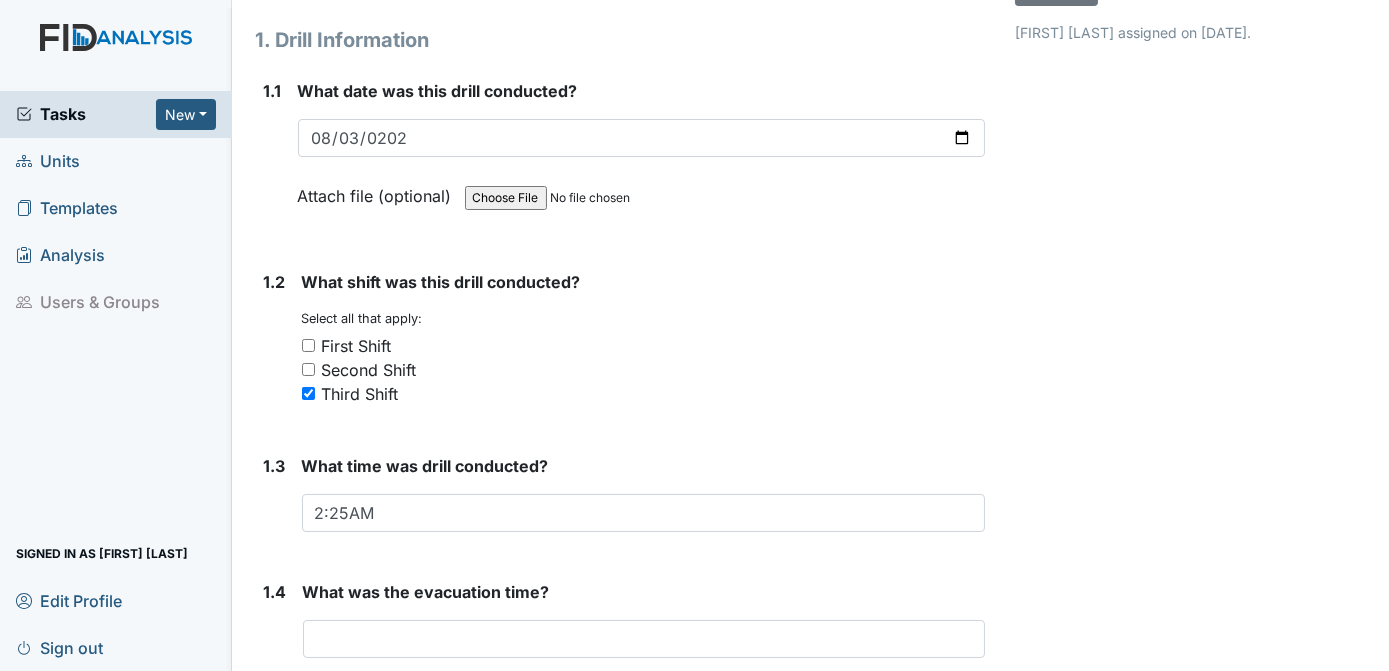 click on "Third Shift" at bounding box center [644, 394] 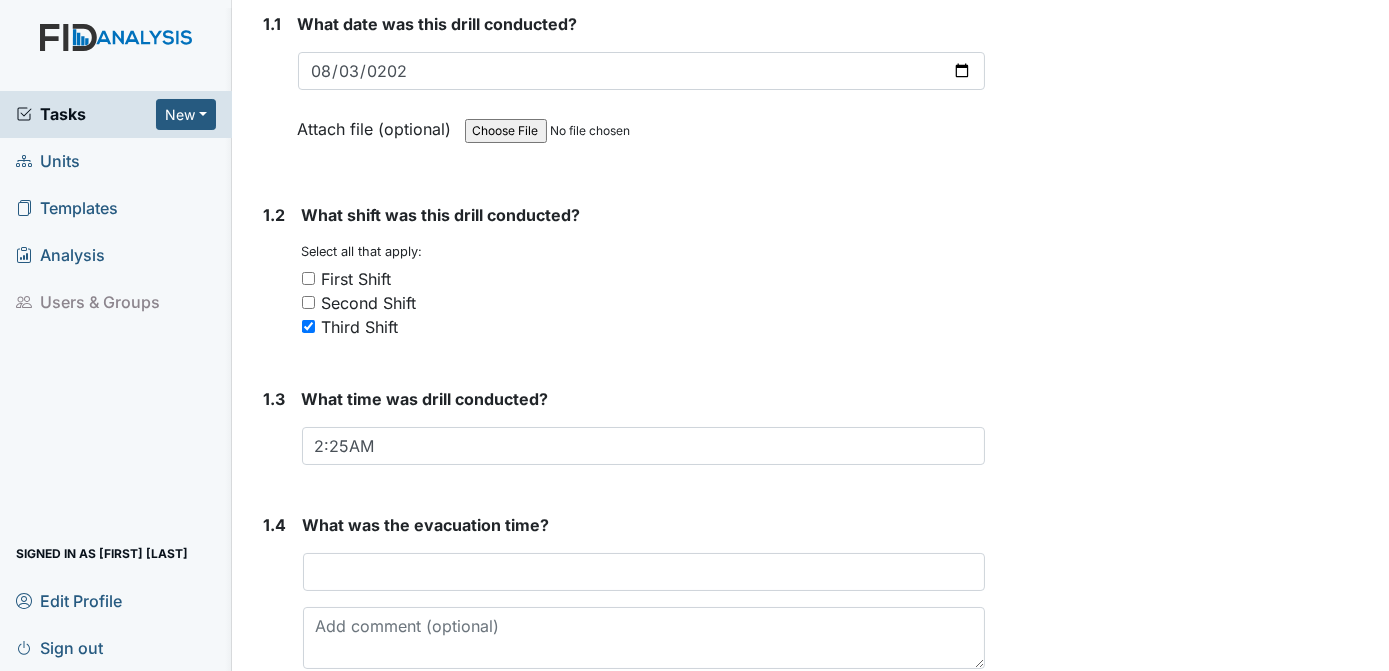 scroll, scrollTop: 275, scrollLeft: 0, axis: vertical 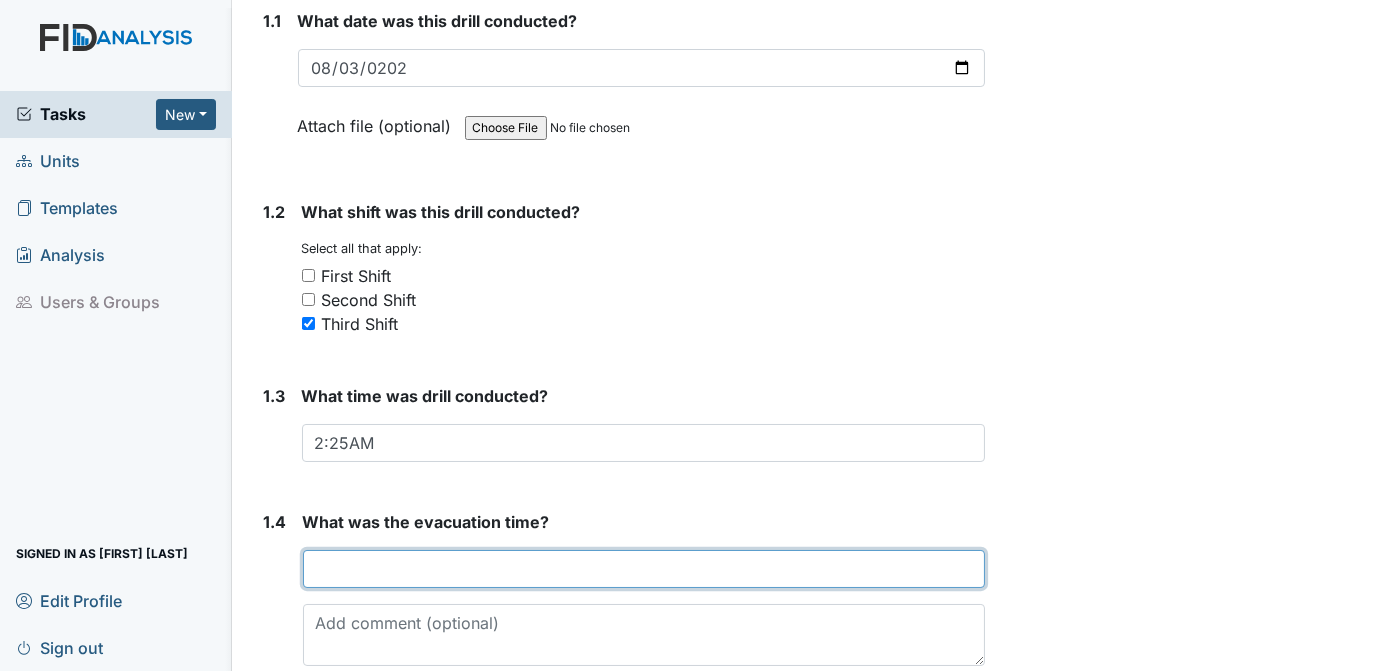 click at bounding box center (644, 569) 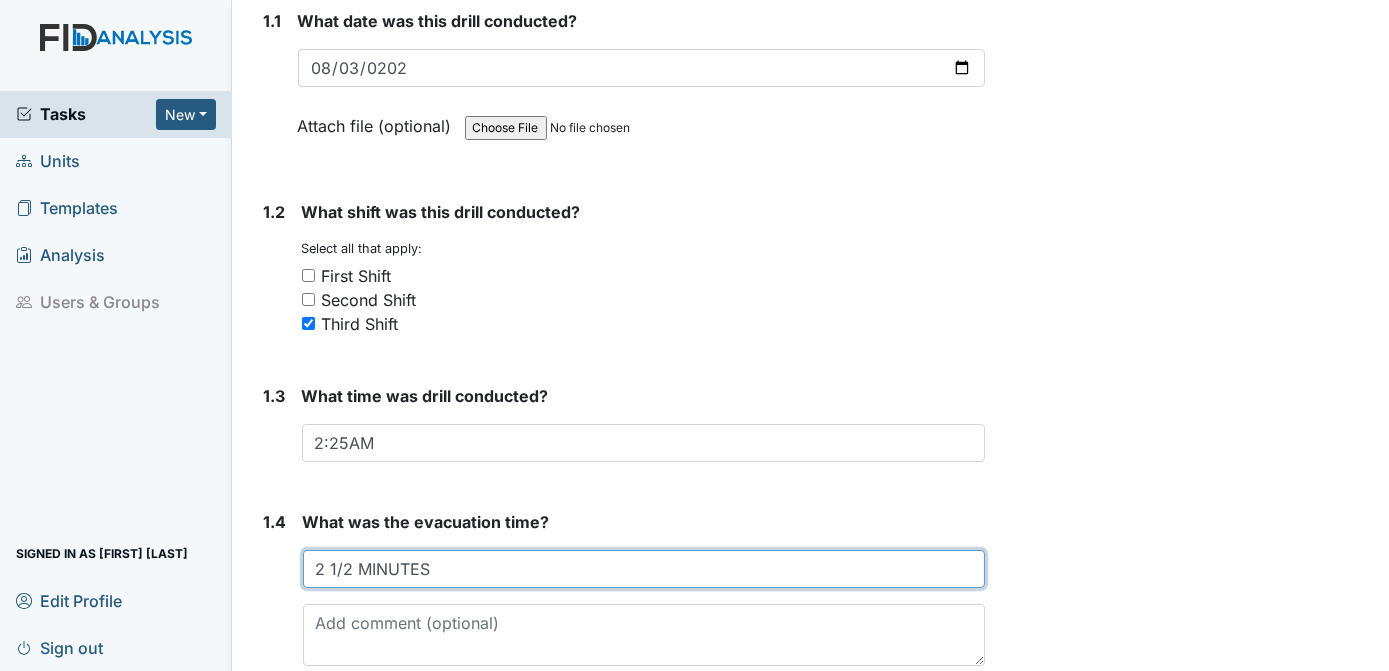 type on "2 1/2 MINUTES" 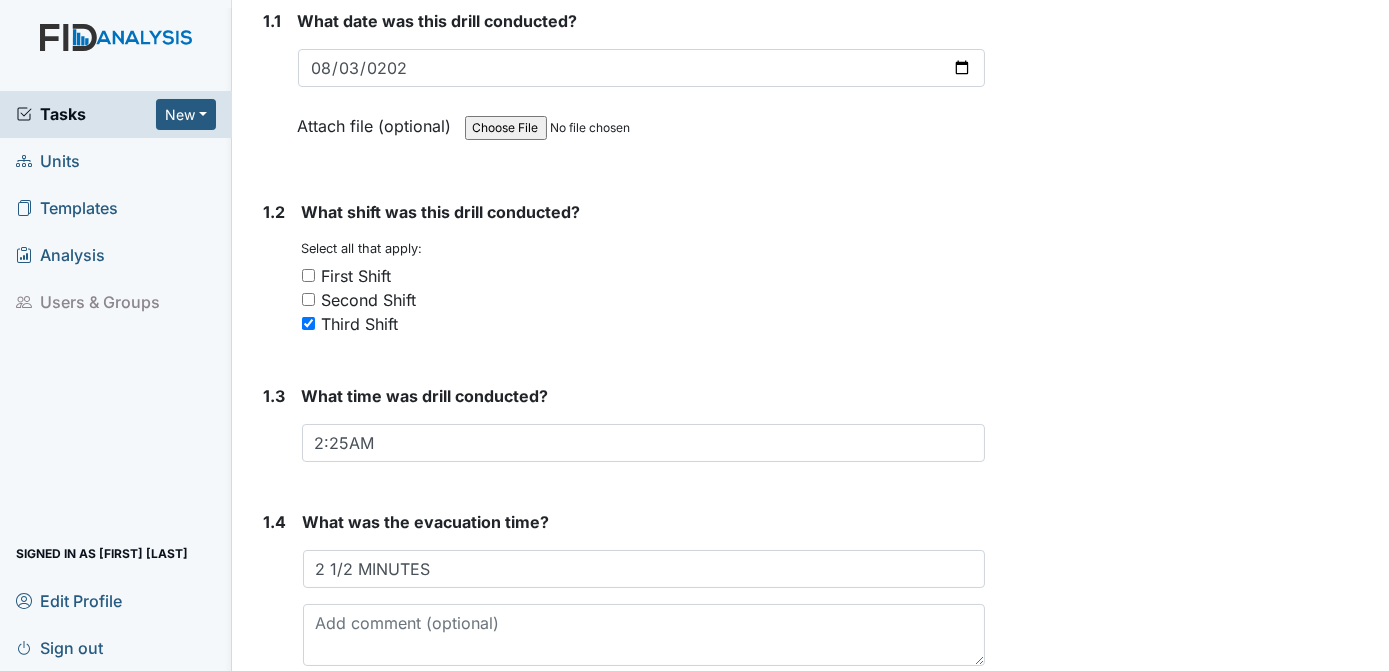 click on "Archive Task
×
Are you sure you want to archive this task? It will appear as incomplete on reports.
Archive
Delete Task
×
Are you sure you want to delete this task?
Delete
Save
Tracie Ponton assigned on Aug 05, 2025." at bounding box center [1190, 1371] 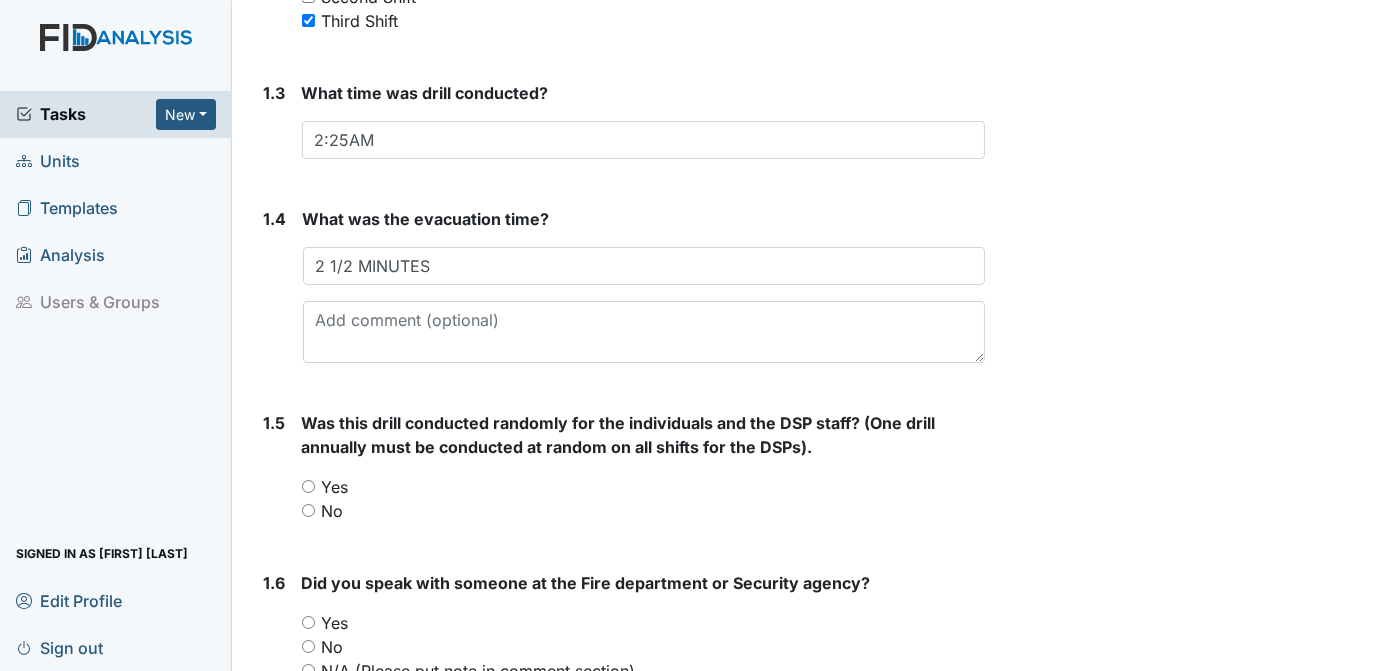 scroll, scrollTop: 583, scrollLeft: 0, axis: vertical 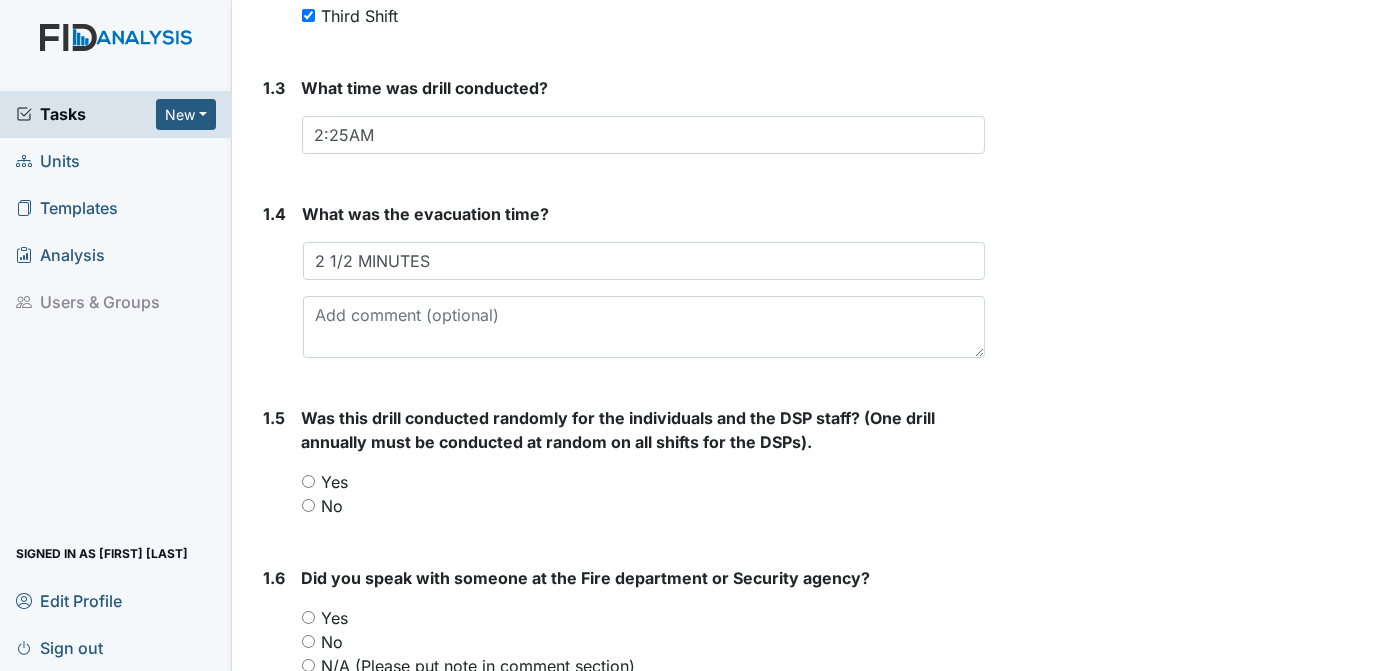 click on "Yes" at bounding box center [308, 481] 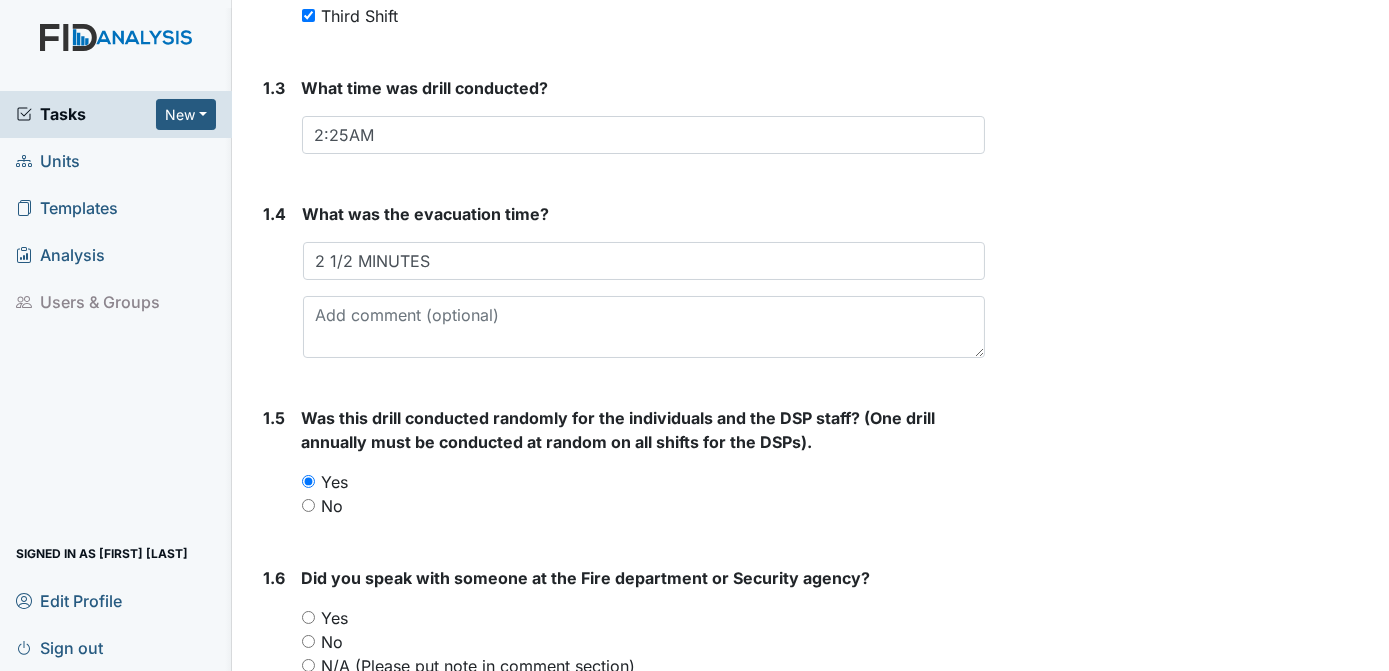 click on "Yes" at bounding box center (308, 617) 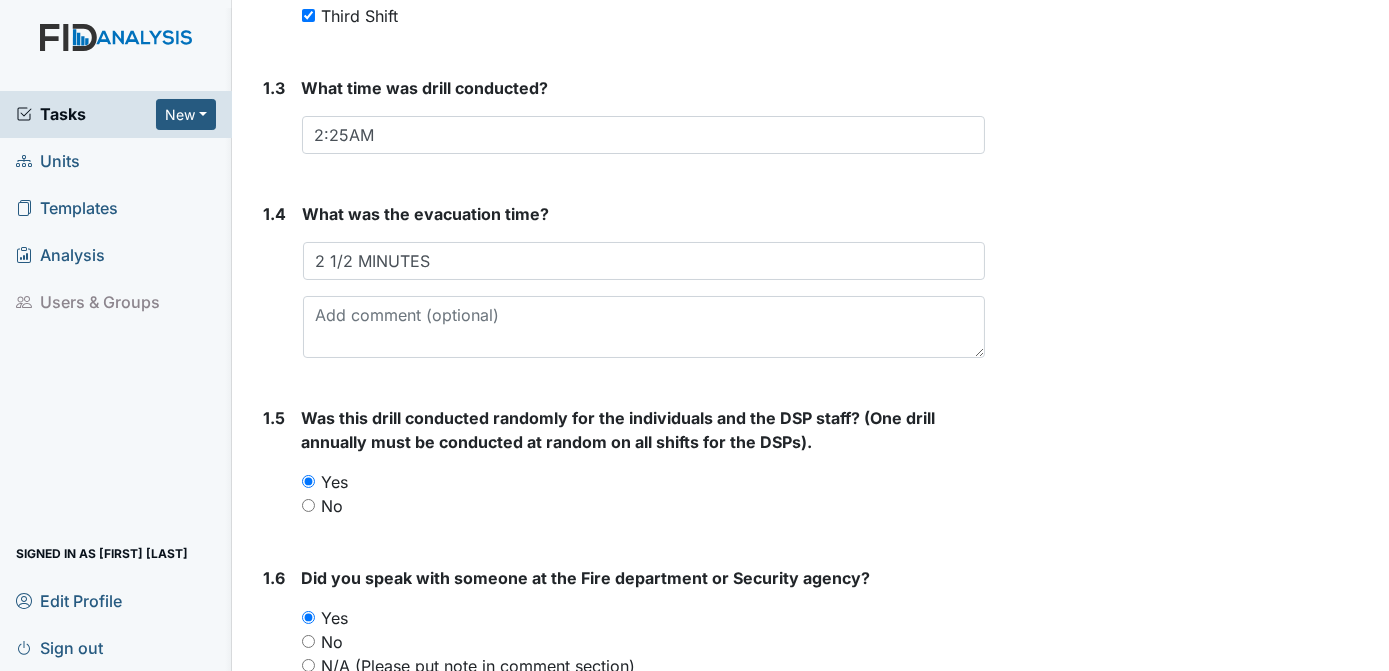 click on "Archive Task
×
Are you sure you want to archive this task? It will appear as incomplete on reports.
Archive
Delete Task
×
Are you sure you want to delete this task?
Delete
Save
Tracie Ponton assigned on Aug 05, 2025." at bounding box center [1190, 1063] 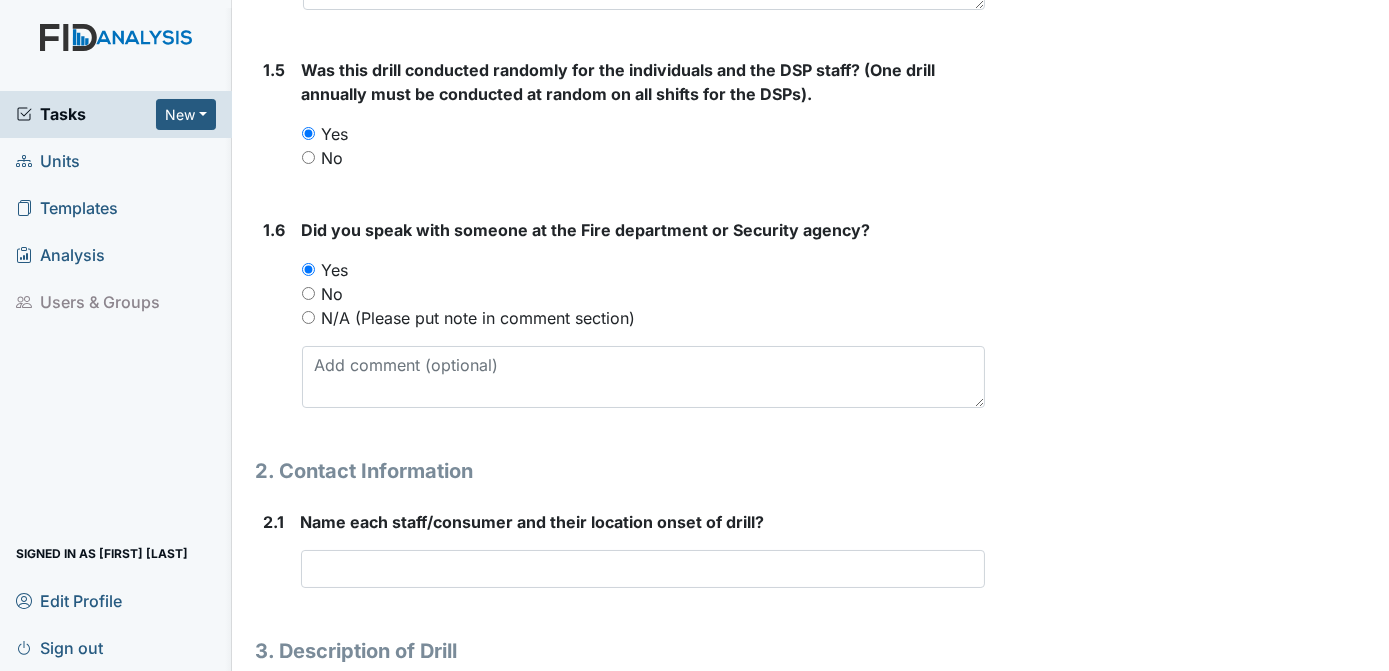 scroll, scrollTop: 936, scrollLeft: 0, axis: vertical 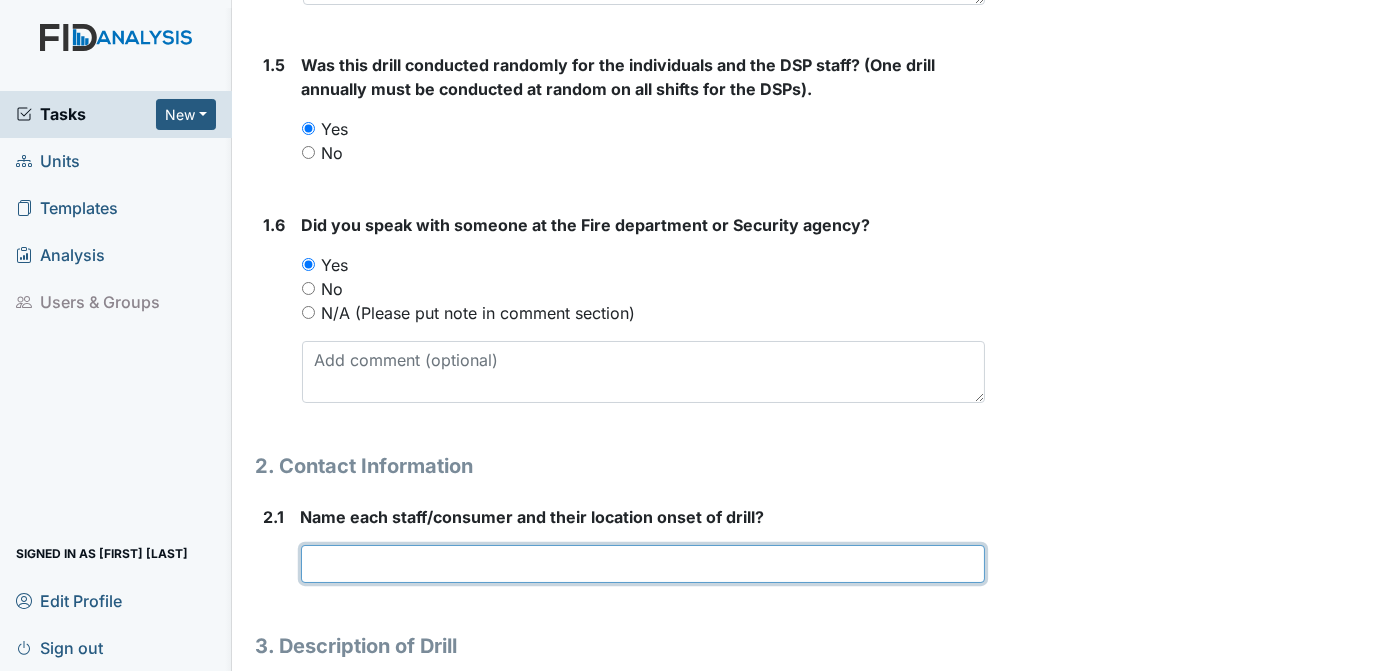 click at bounding box center [643, 564] 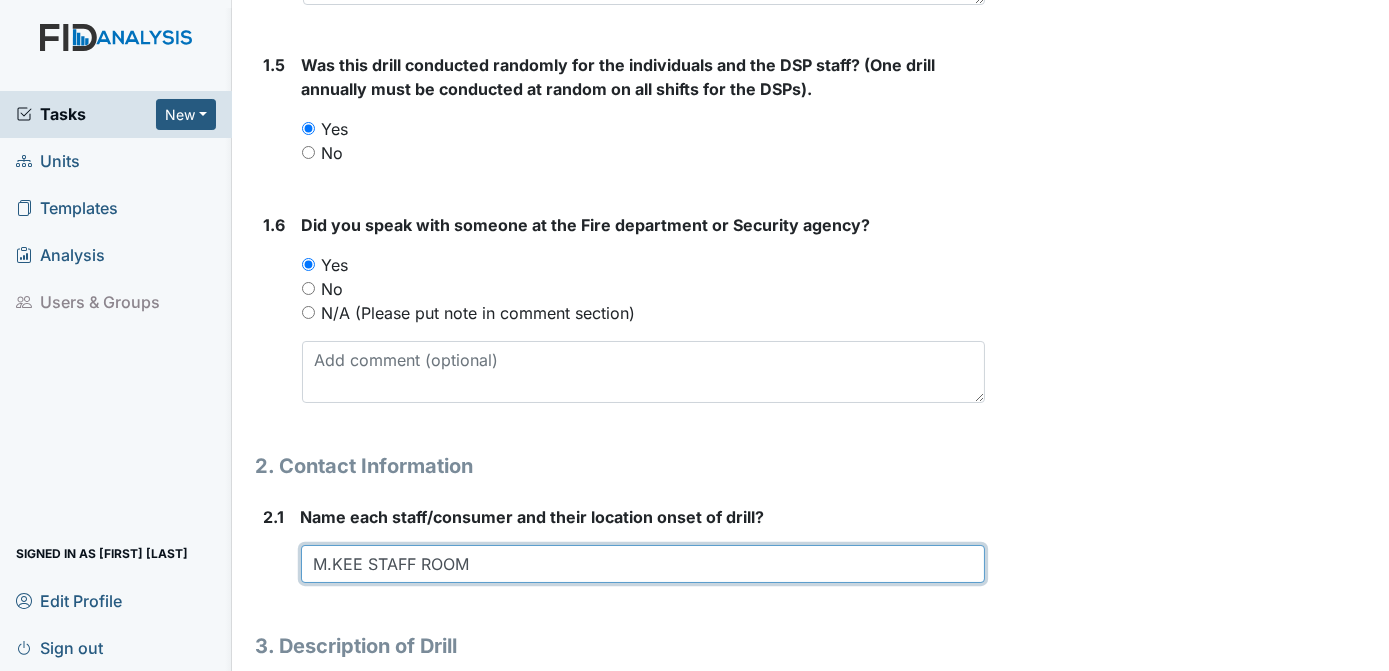 type on "M.KEE STAFF ROOM" 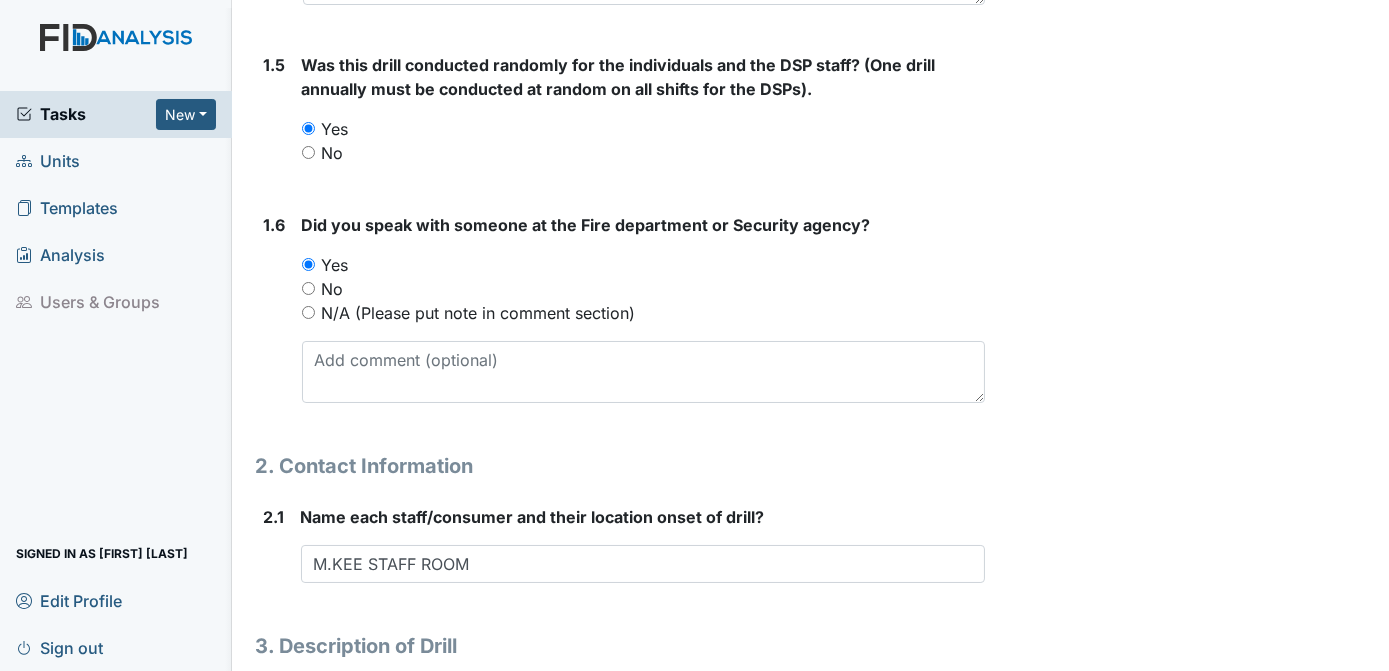 click on "Archive Task
×
Are you sure you want to archive this task? It will appear as incomplete on reports.
Archive
Delete Task
×
Are you sure you want to delete this task?
Delete
Save
Tracie Ponton assigned on Aug 05, 2025." at bounding box center [1190, 710] 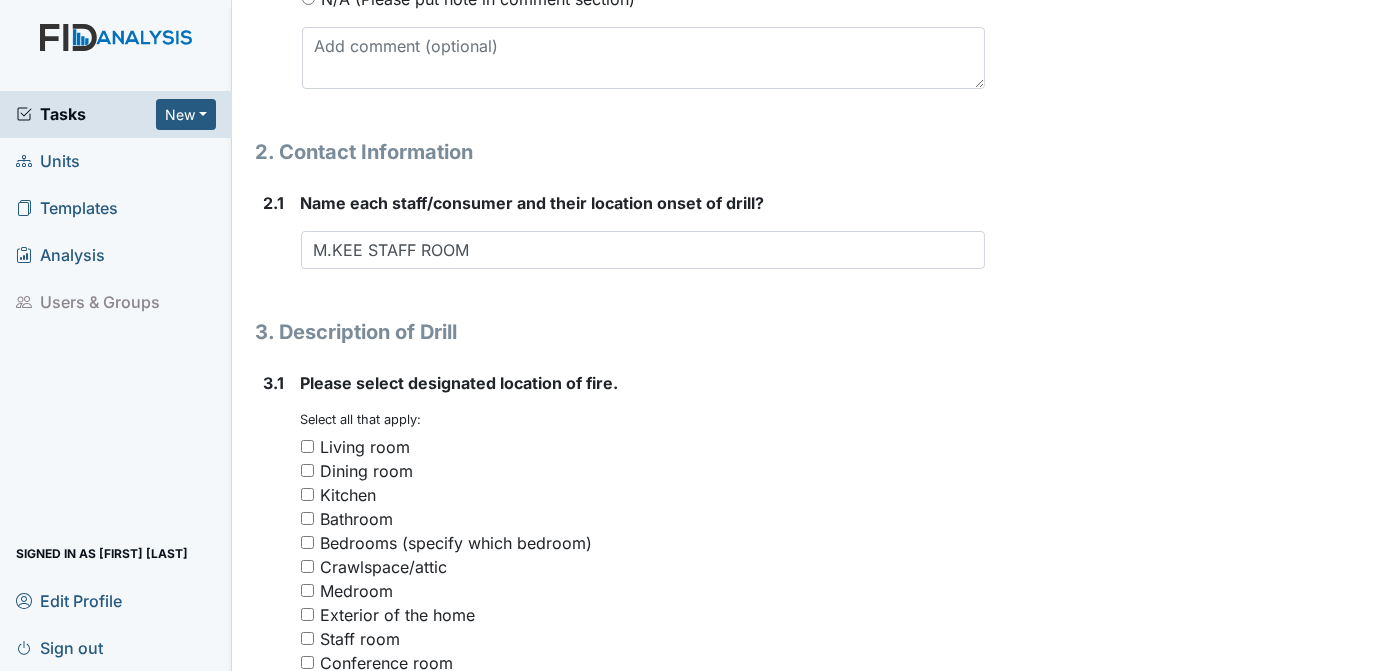 scroll, scrollTop: 1254, scrollLeft: 0, axis: vertical 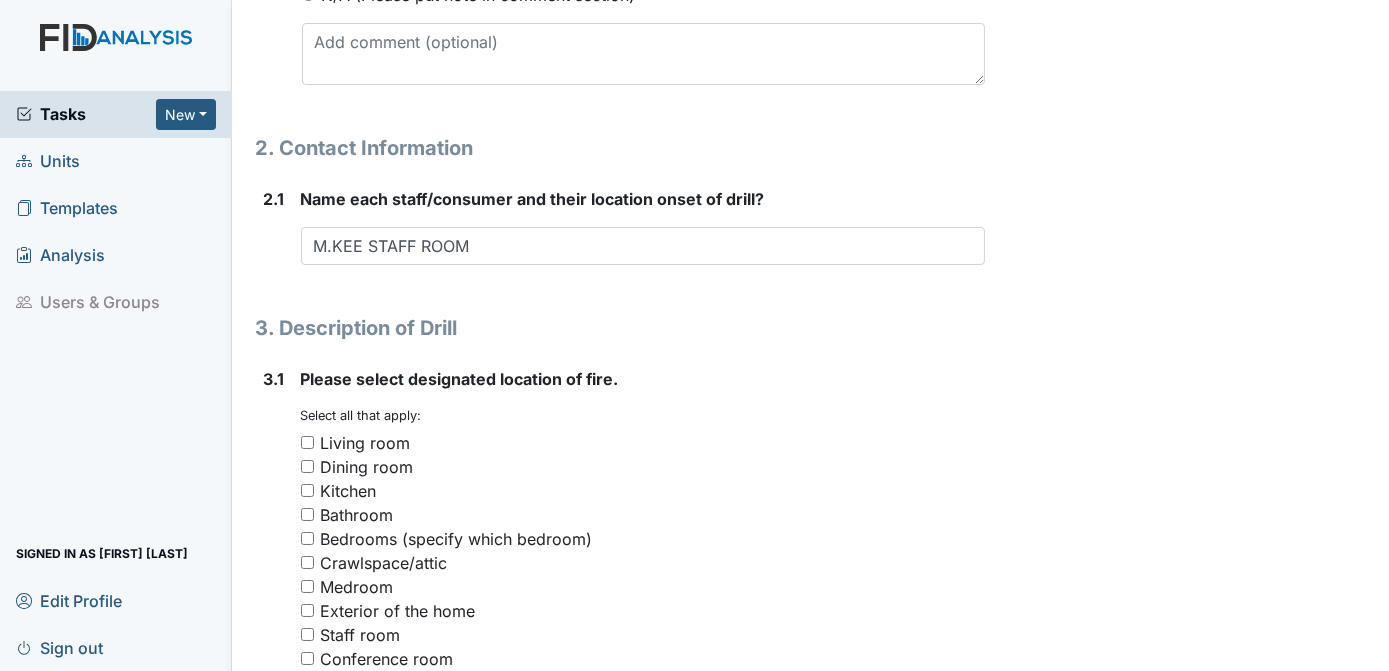 click on "Kitchen" at bounding box center (307, 490) 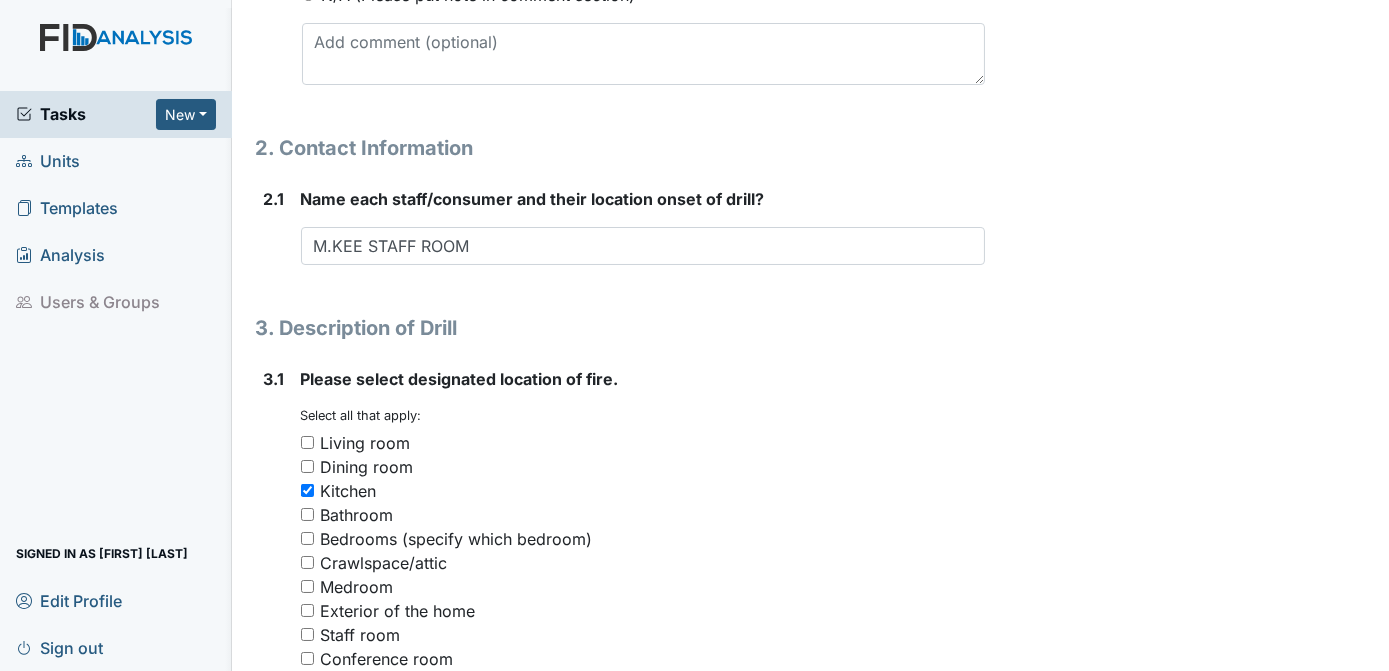 click on "Dining room" at bounding box center (643, 467) 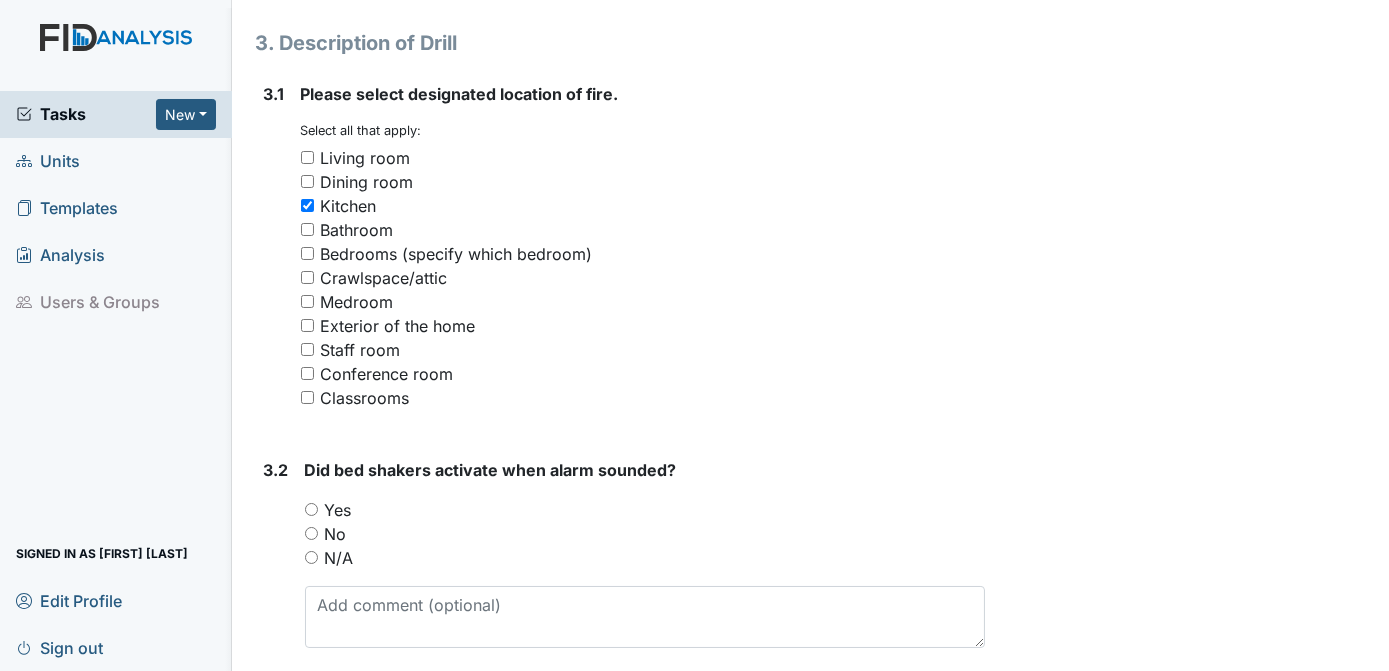 scroll, scrollTop: 1554, scrollLeft: 0, axis: vertical 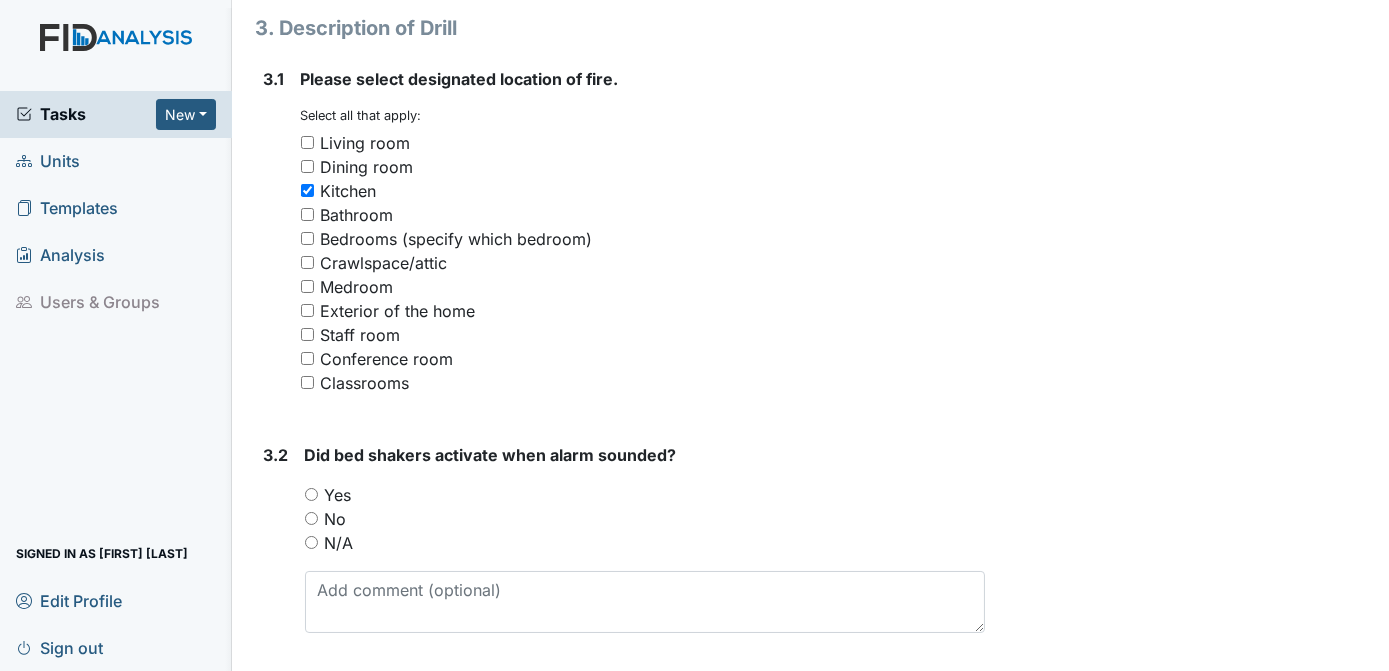 click on "N/A" at bounding box center (311, 542) 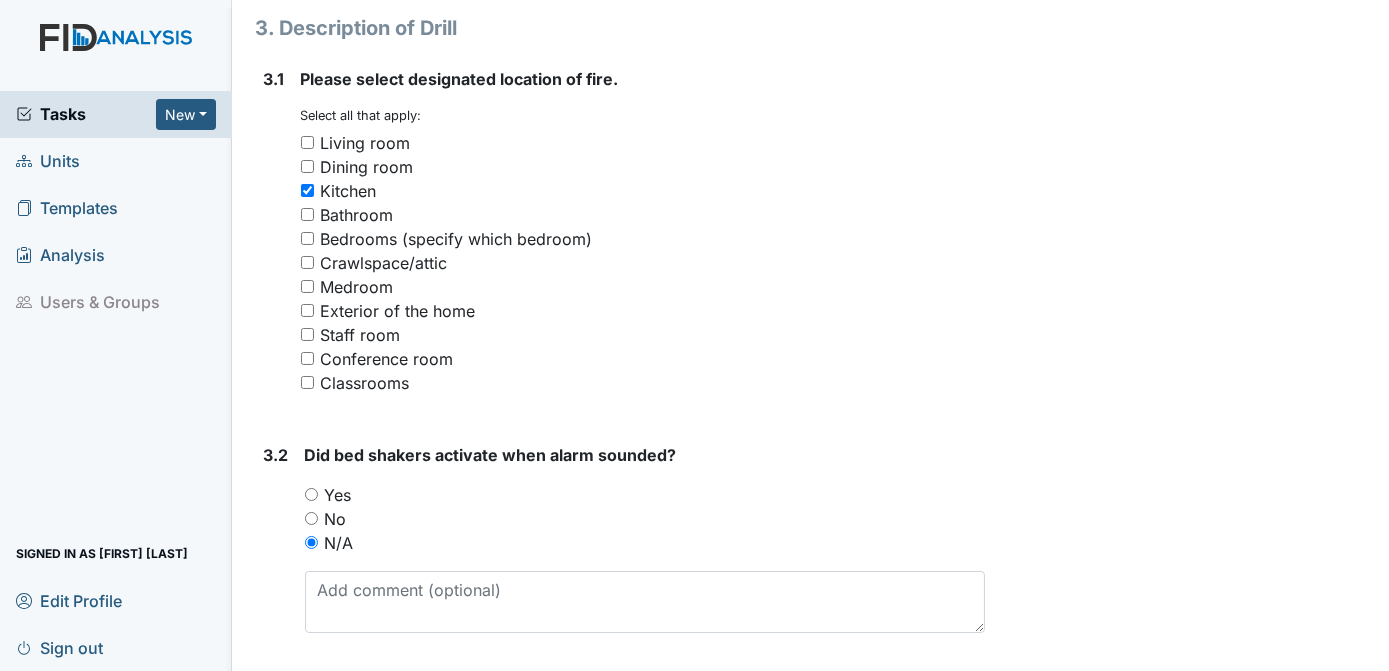 click on "Archive Task
×
Are you sure you want to archive this task? It will appear as incomplete on reports.
Archive
Delete Task
×
Are you sure you want to delete this task?
Delete
Save
Tracie Ponton assigned on Aug 05, 2025." at bounding box center (1190, 92) 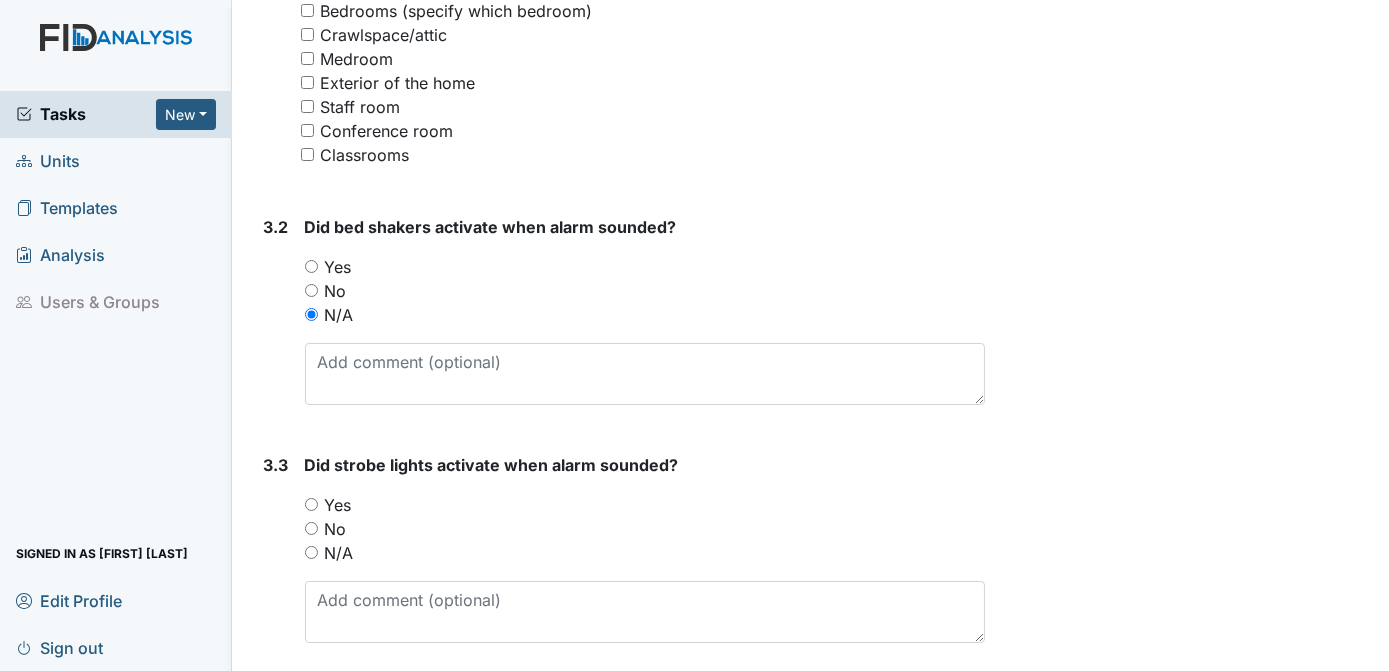 scroll, scrollTop: 1801, scrollLeft: 0, axis: vertical 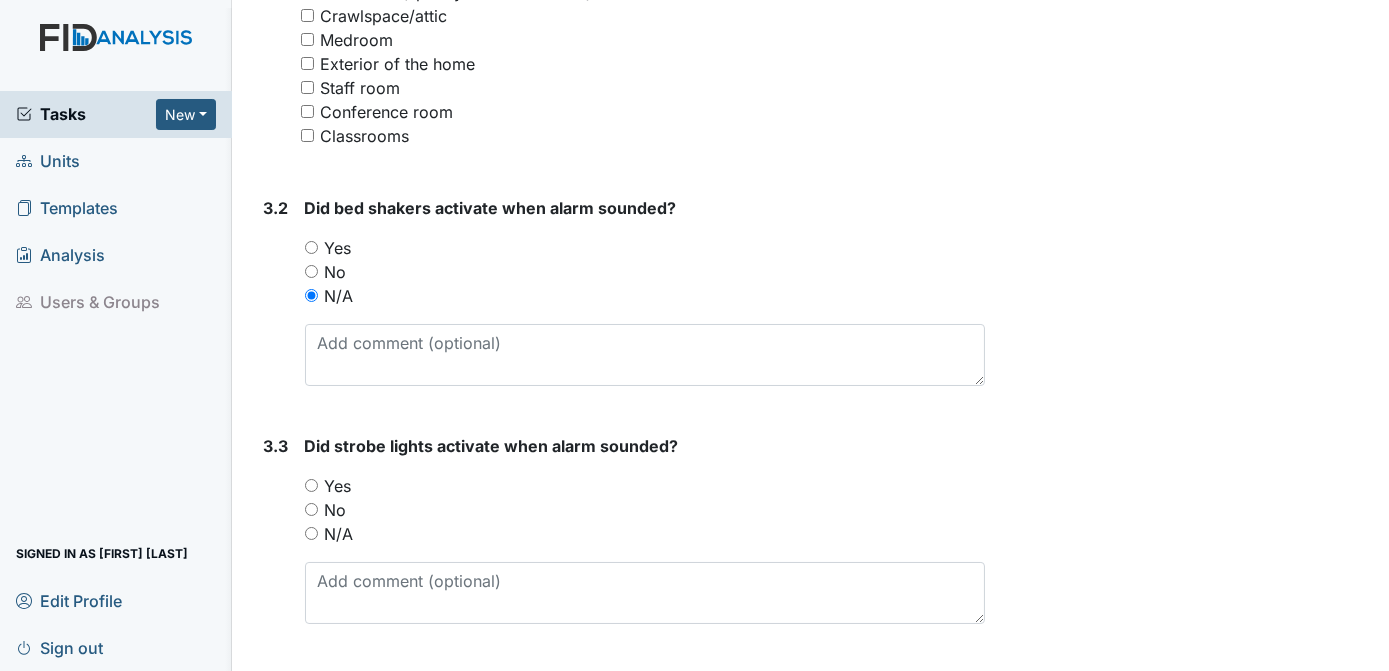 click on "N/A" at bounding box center [311, 533] 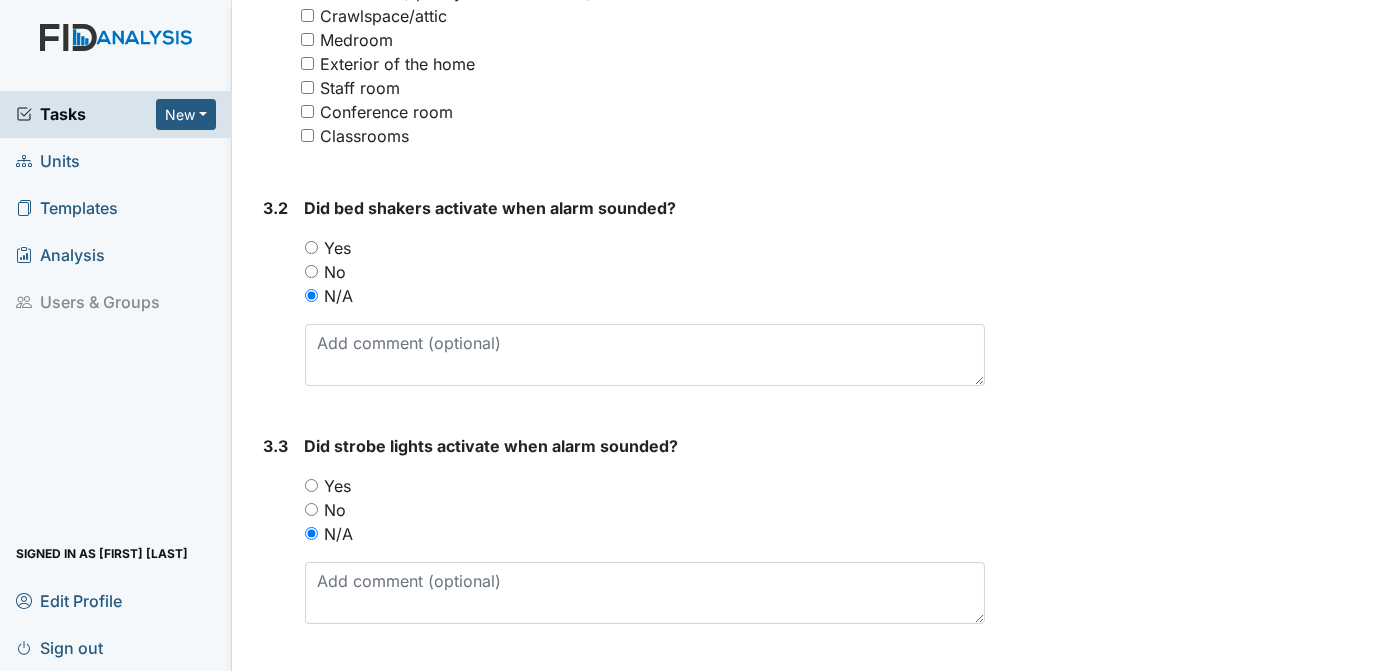 click on "Archive Task
×
Are you sure you want to archive this task? It will appear as incomplete on reports.
Archive
Delete Task
×
Are you sure you want to delete this task?
Delete
Save
Tracie Ponton assigned on Aug 05, 2025." at bounding box center [1190, -155] 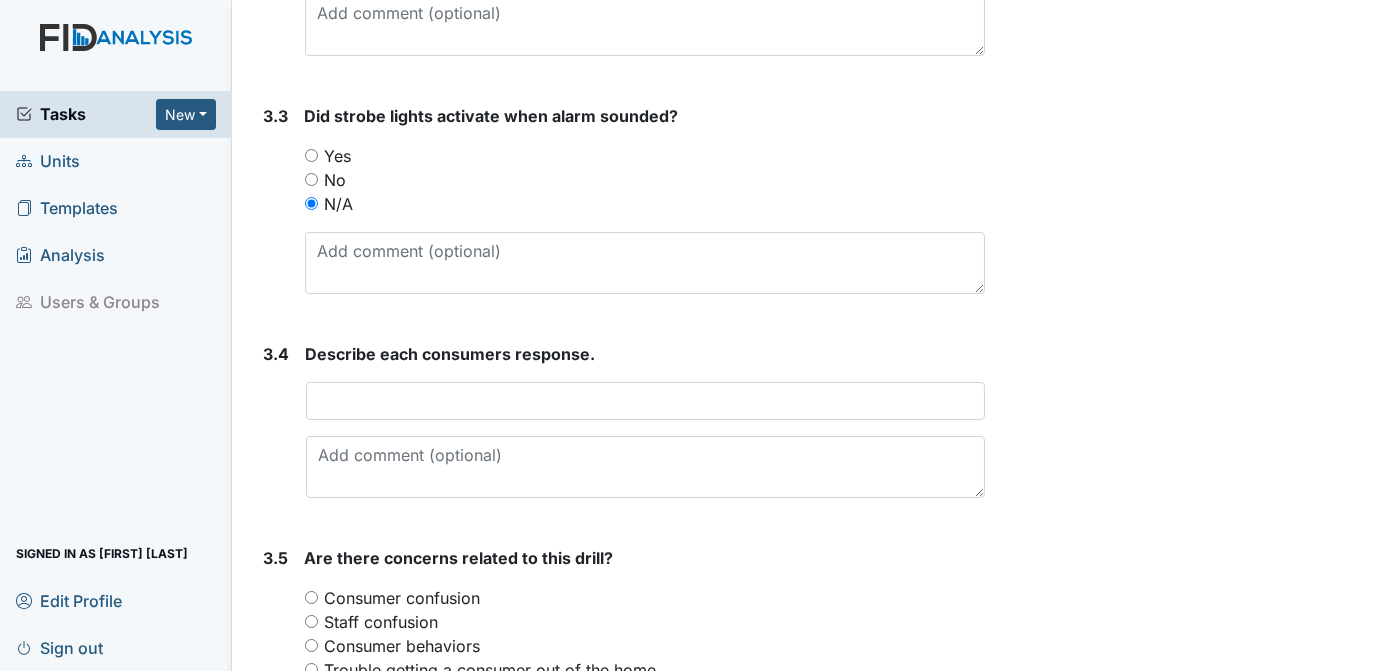 scroll, scrollTop: 2135, scrollLeft: 0, axis: vertical 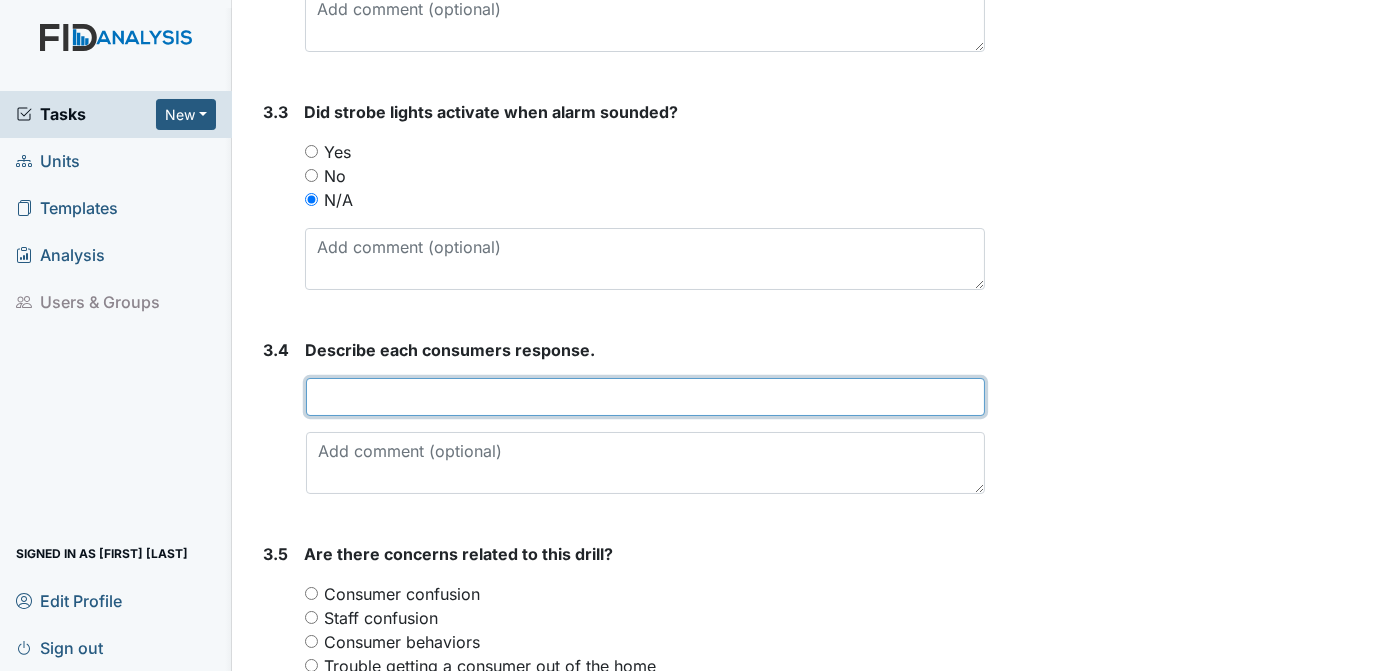 click at bounding box center [646, 397] 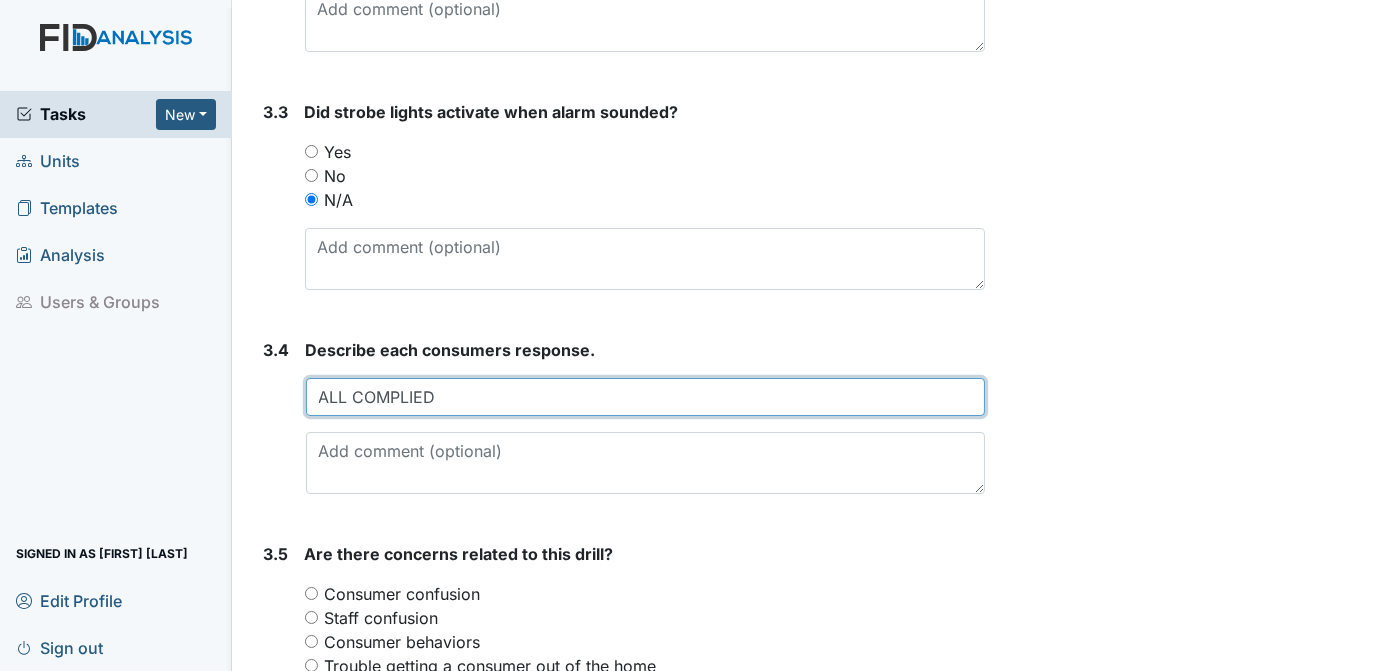 type on "ALL COMPLIED" 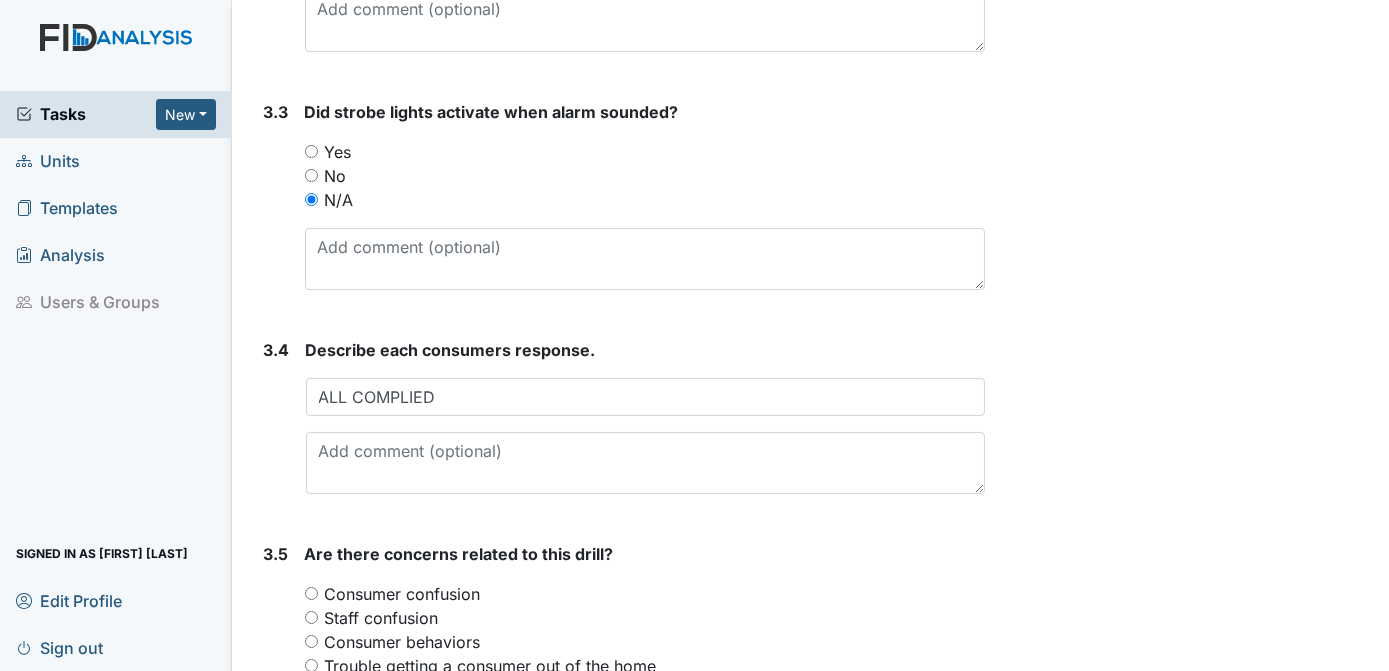 click on "Archive Task
×
Are you sure you want to archive this task? It will appear as incomplete on reports.
Archive
Delete Task
×
Are you sure you want to delete this task?
Delete
Save
Tracie Ponton assigned on Aug 05, 2025." at bounding box center (1190, -489) 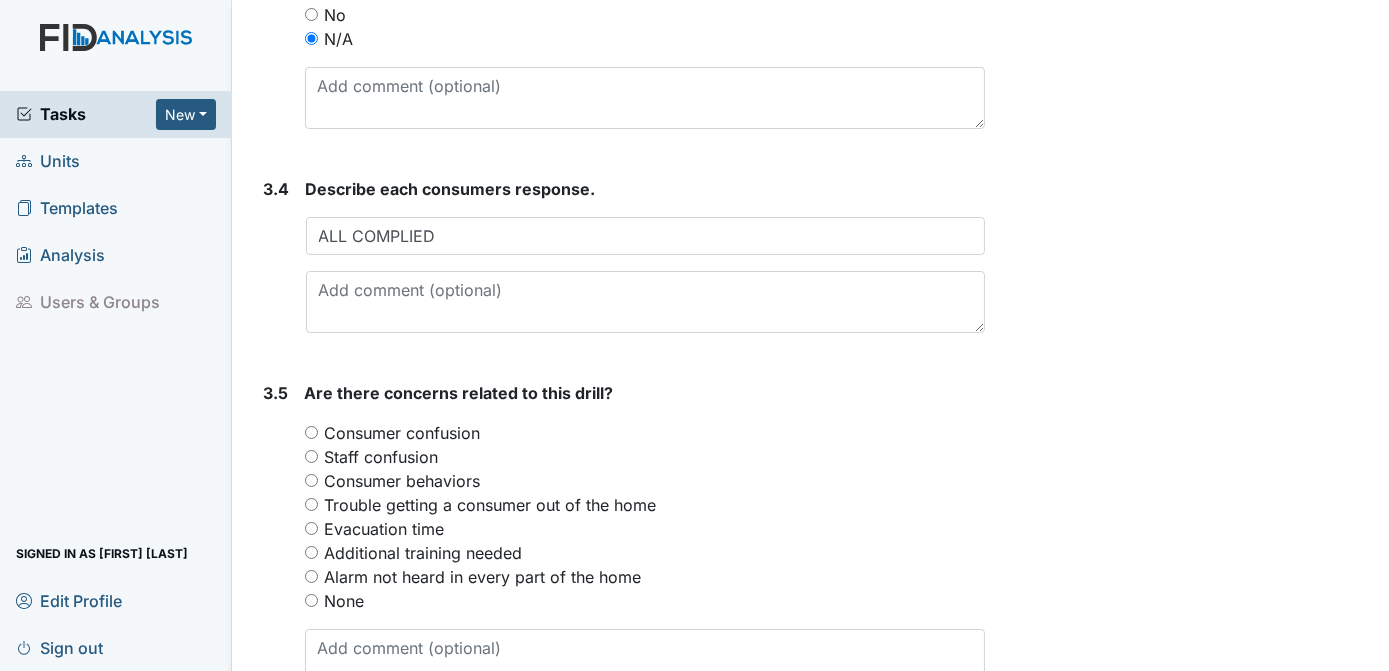 scroll, scrollTop: 2299, scrollLeft: 0, axis: vertical 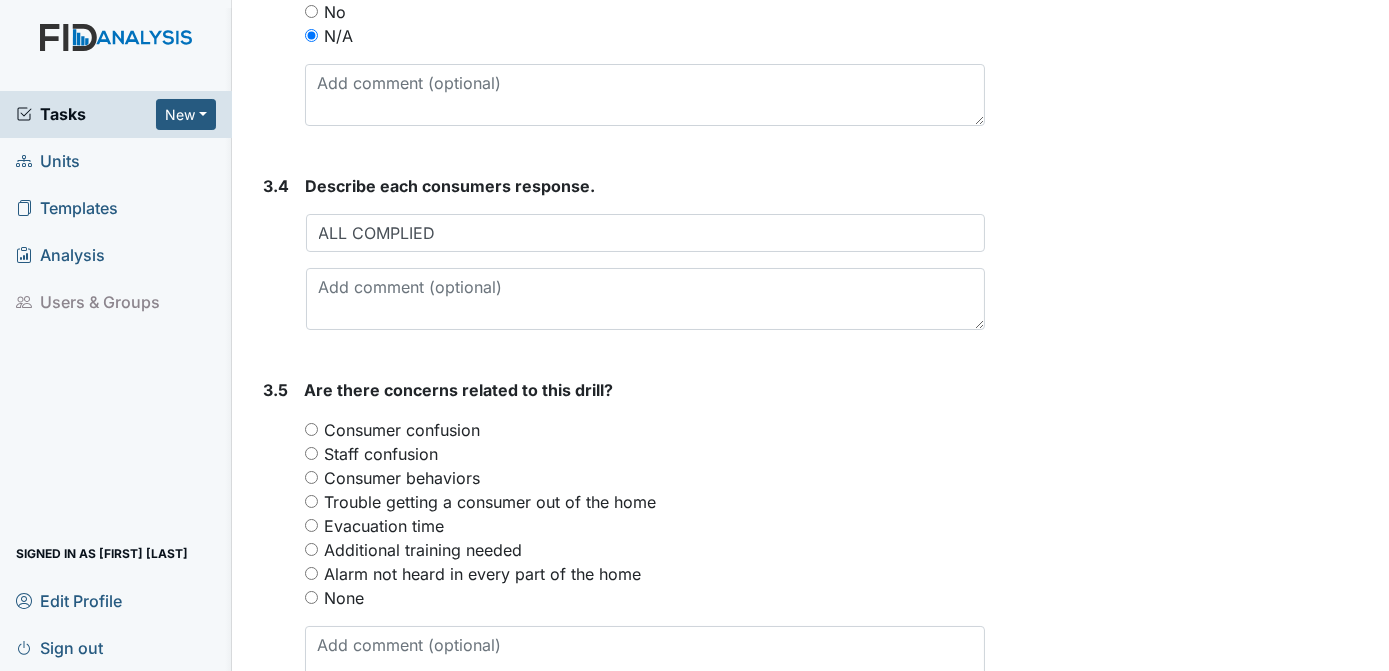 click on "None" at bounding box center [311, 597] 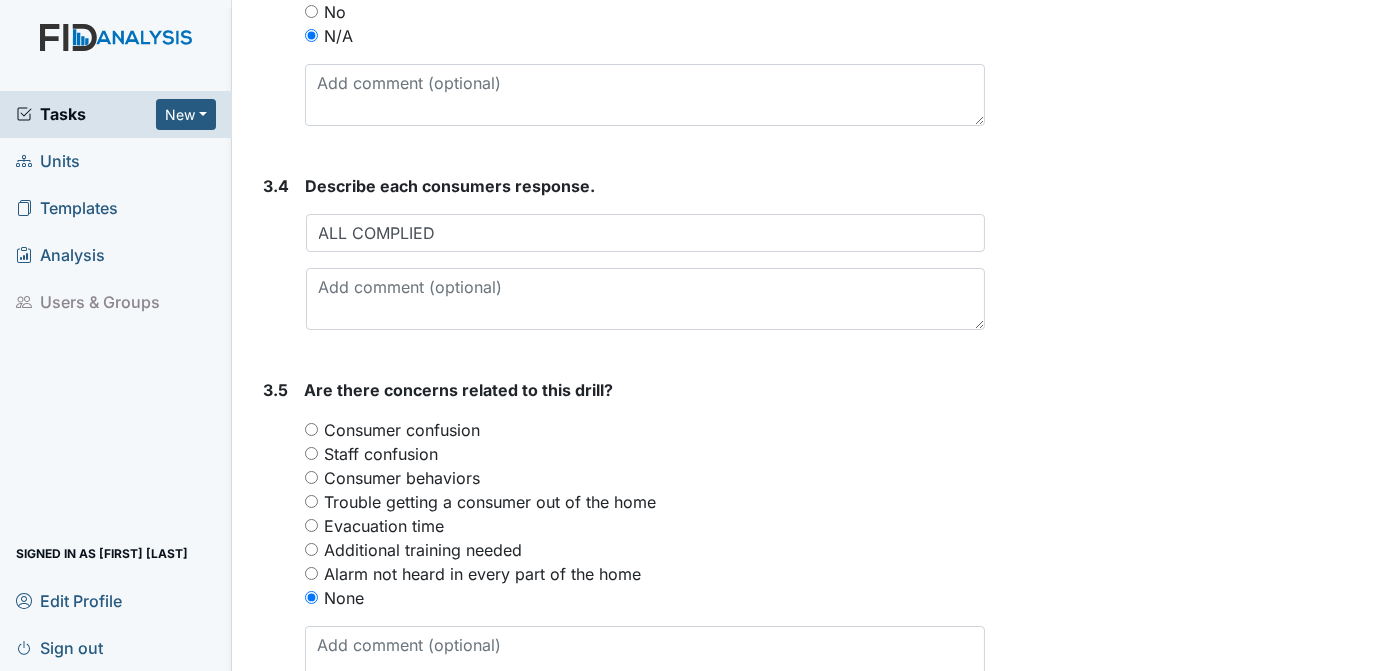 click on "Archive Task
×
Are you sure you want to archive this task? It will appear as incomplete on reports.
Archive
Delete Task
×
Are you sure you want to delete this task?
Delete
Save
Tracie Ponton assigned on Aug 05, 2025." at bounding box center (1190, -653) 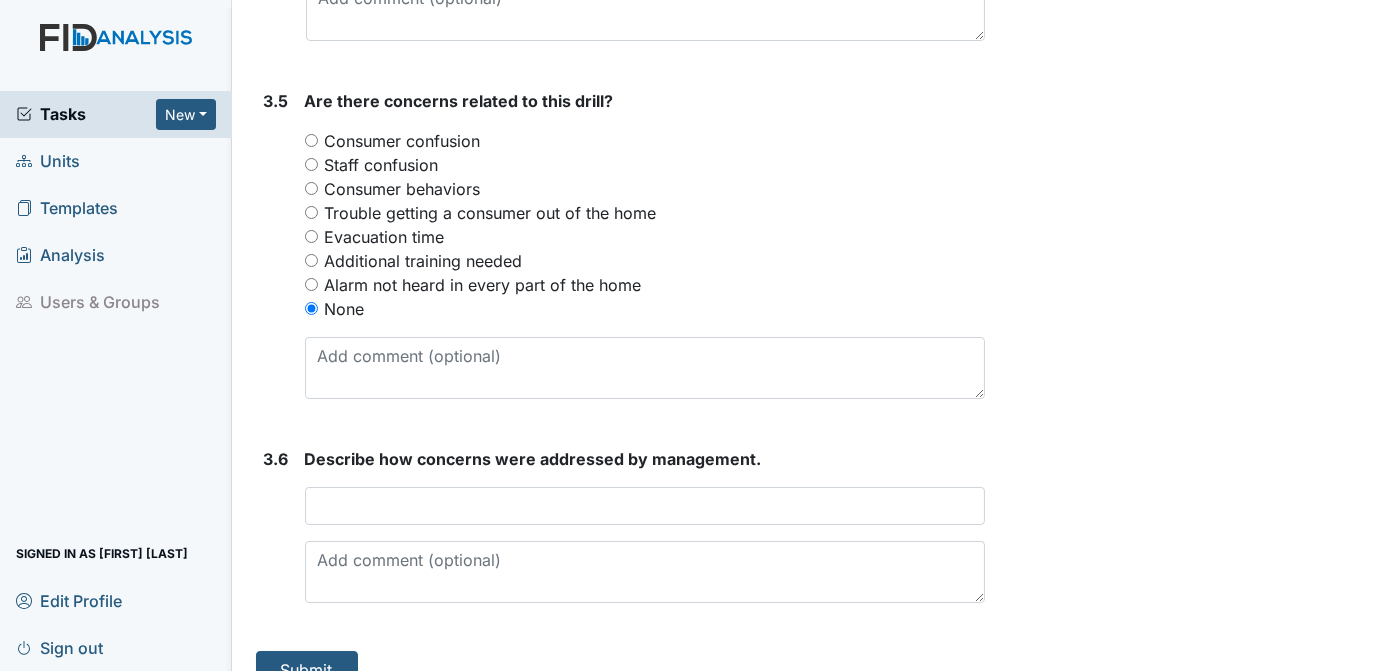 scroll, scrollTop: 2592, scrollLeft: 0, axis: vertical 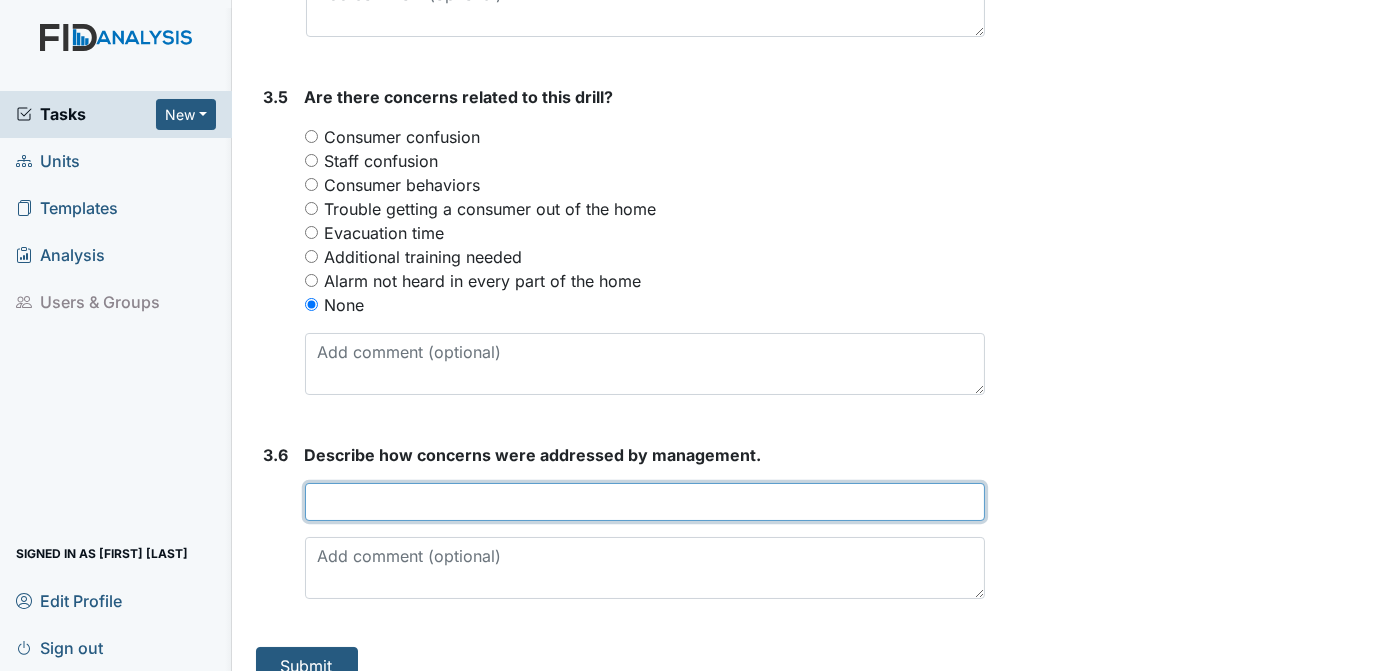 click at bounding box center (645, 502) 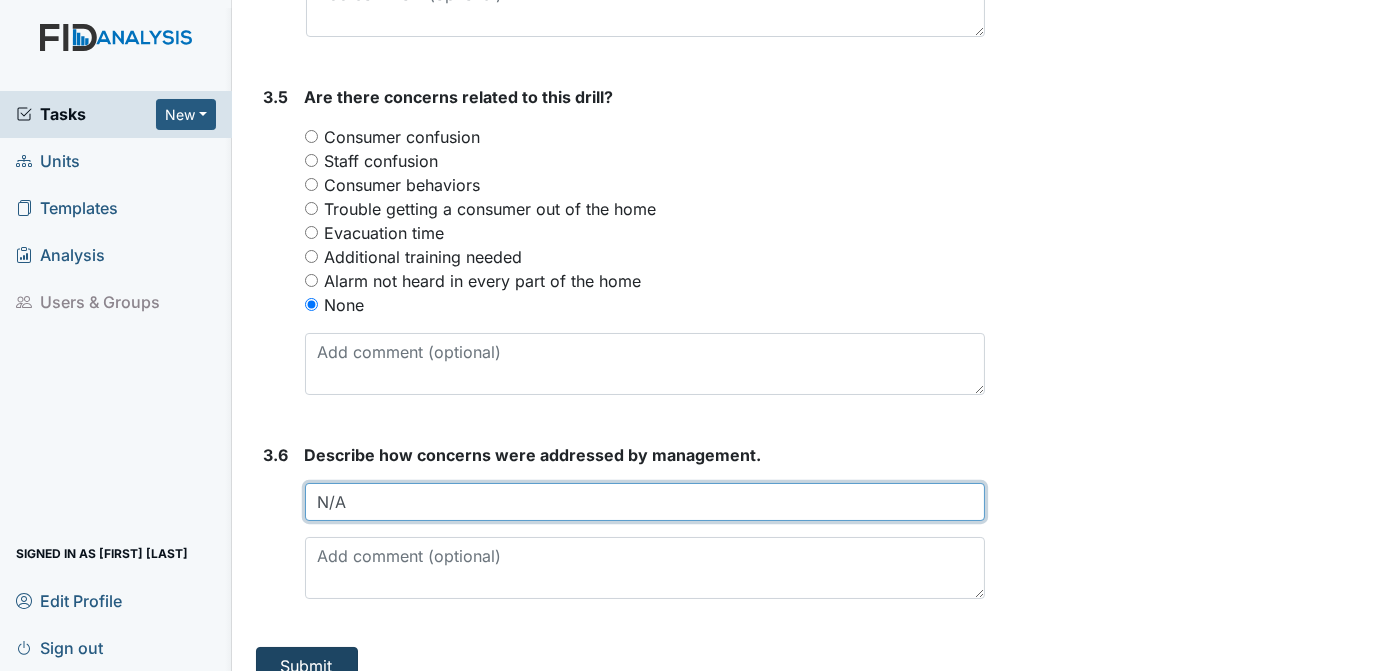 type on "N/A" 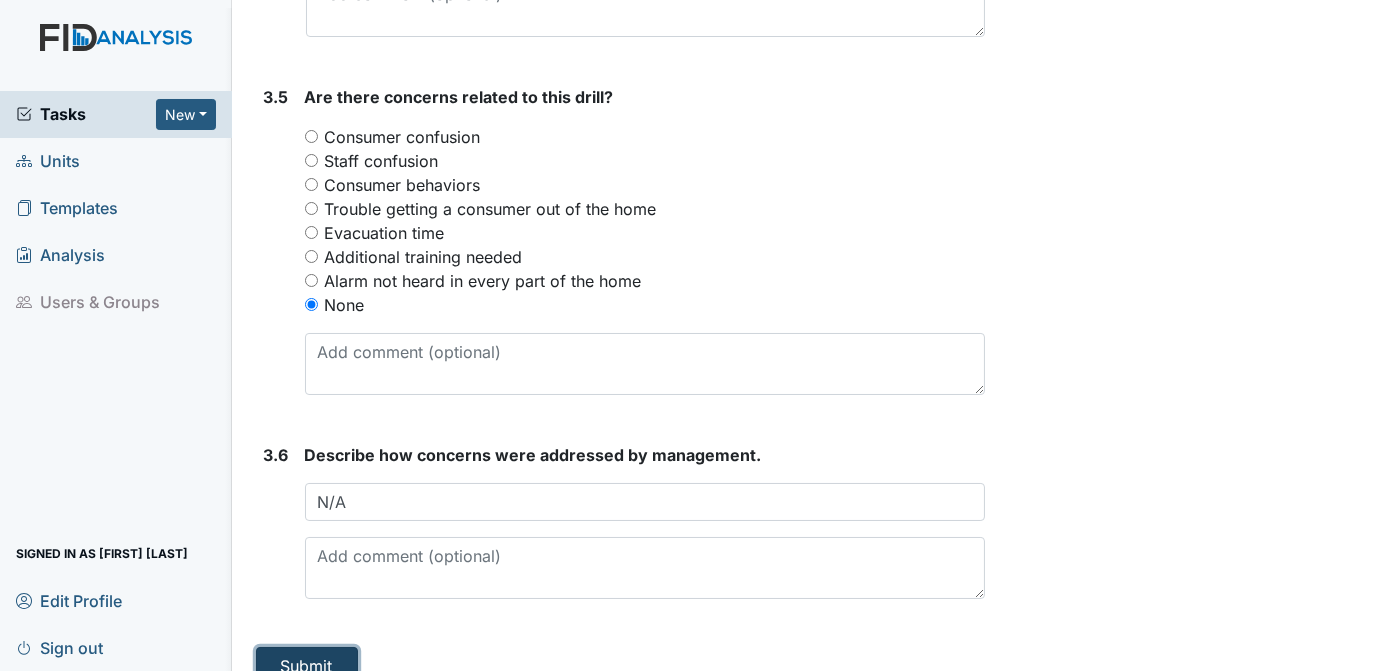 click on "Submit" at bounding box center (307, 666) 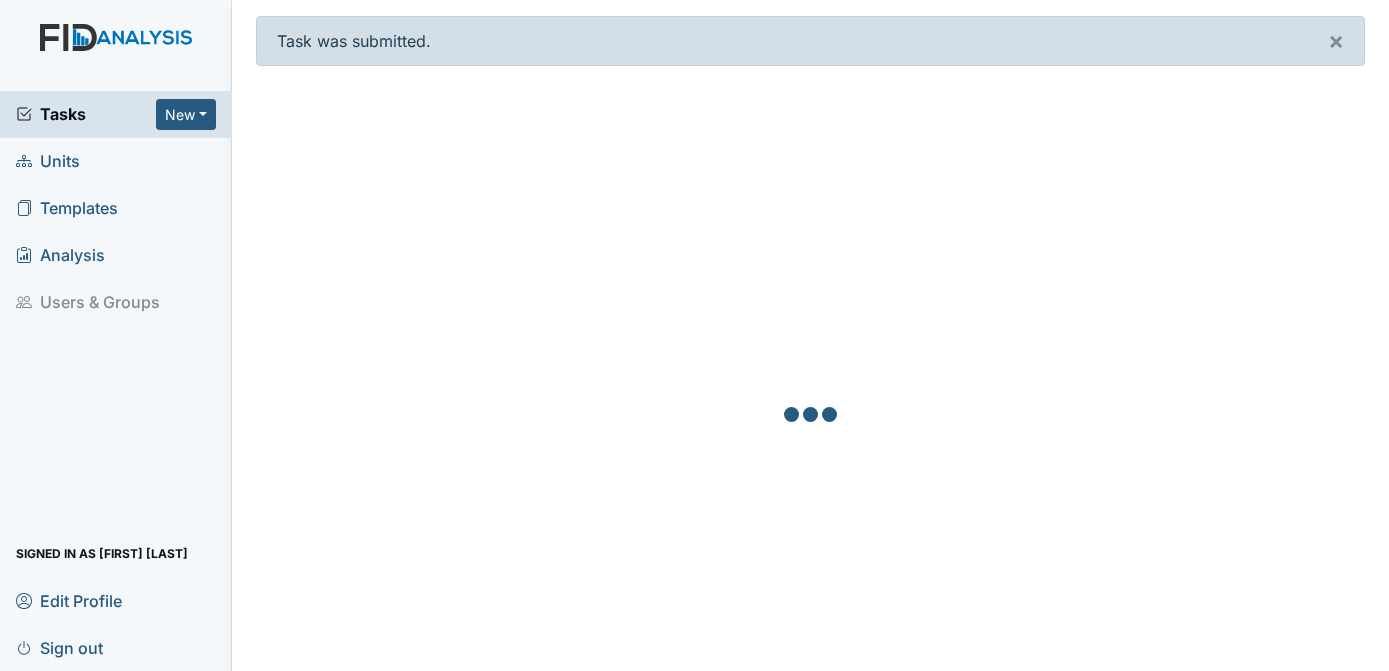scroll, scrollTop: 0, scrollLeft: 0, axis: both 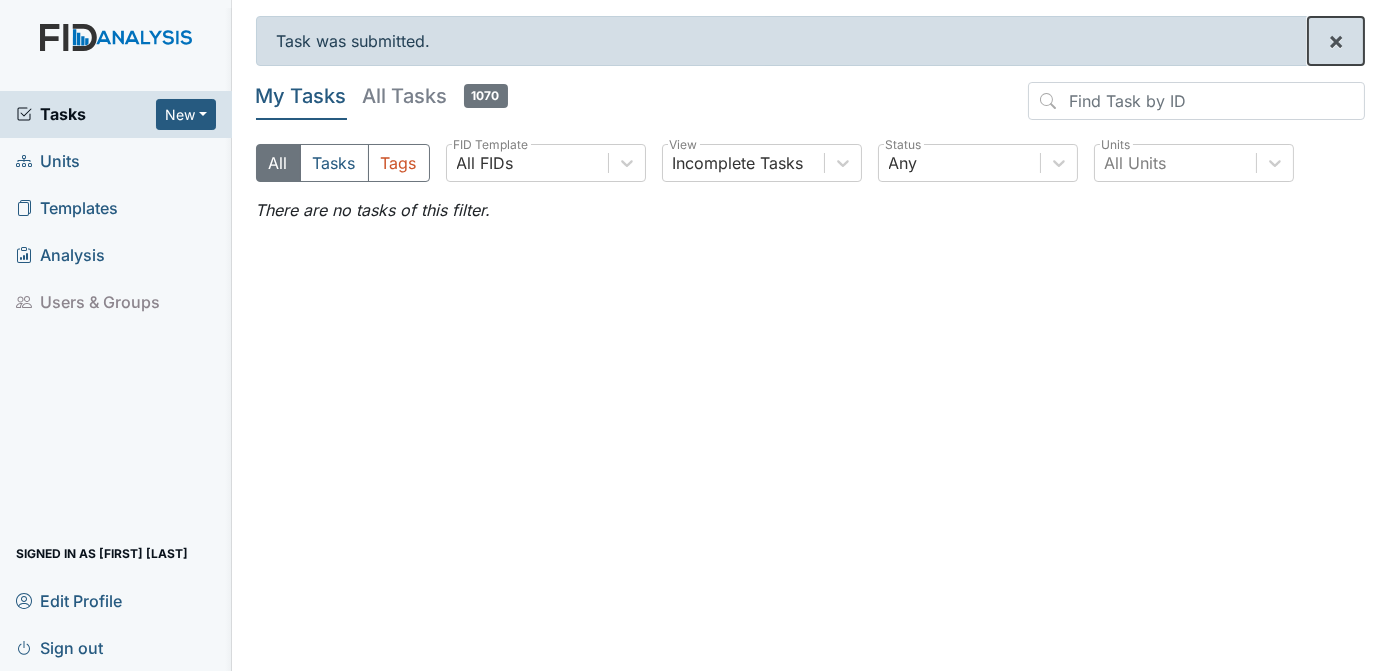click on "×" at bounding box center (1336, 40) 